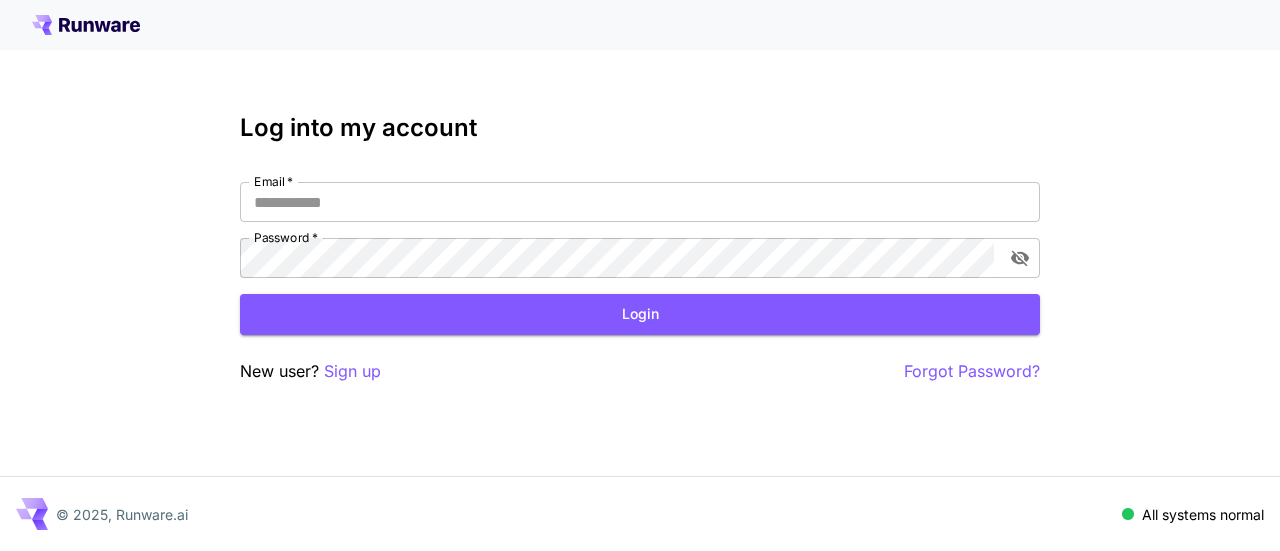 scroll, scrollTop: 0, scrollLeft: 0, axis: both 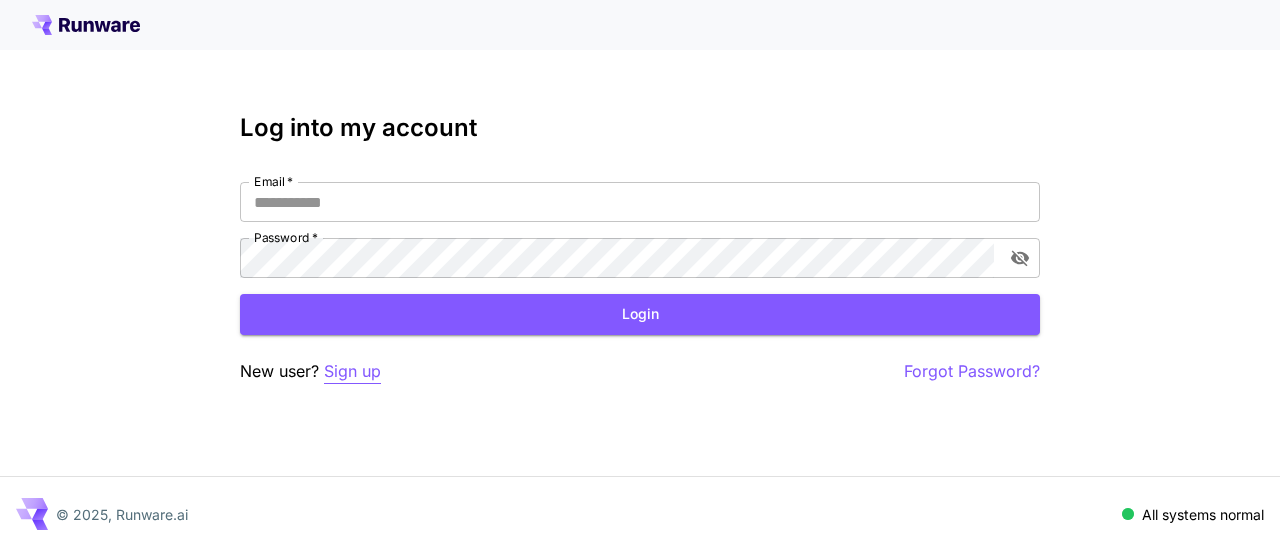 click on "Sign up" at bounding box center [352, 371] 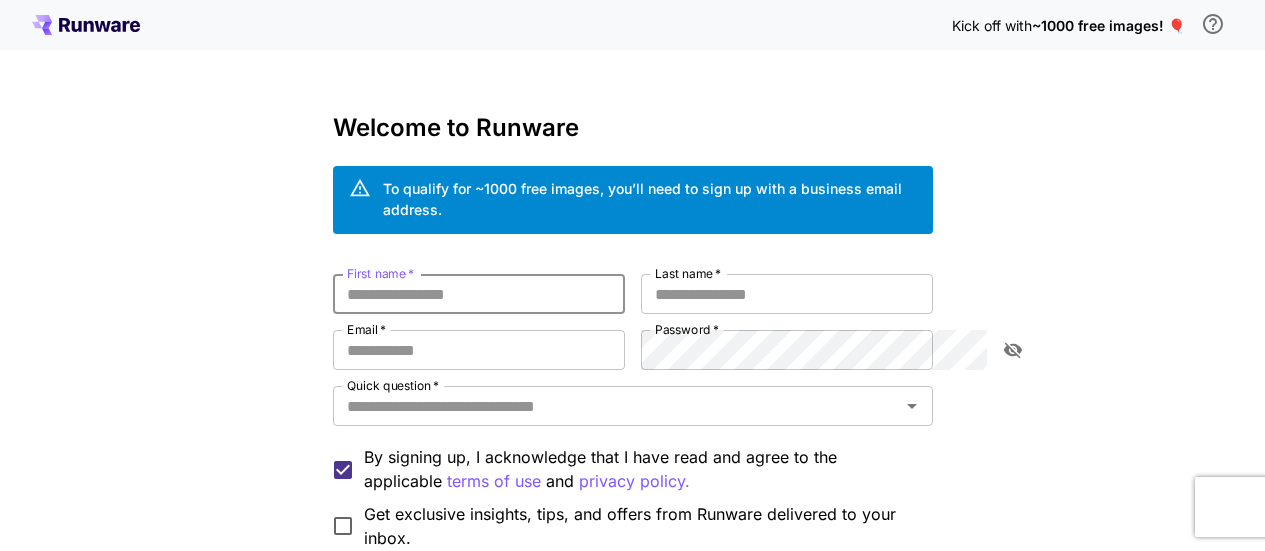 click on "First name   *" at bounding box center [479, 294] 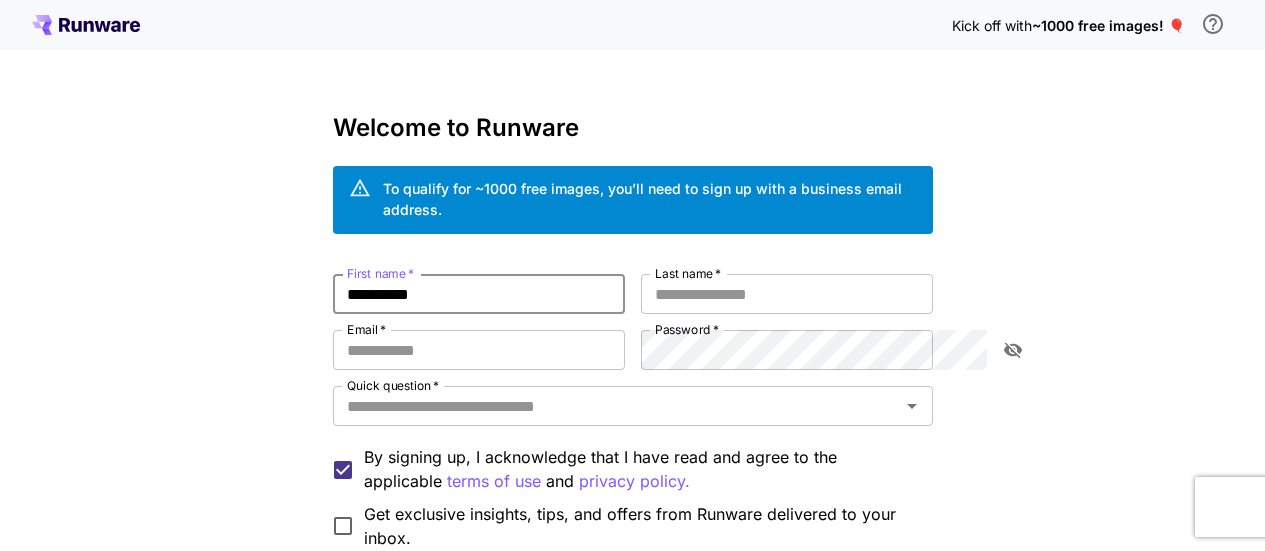 type on "**********" 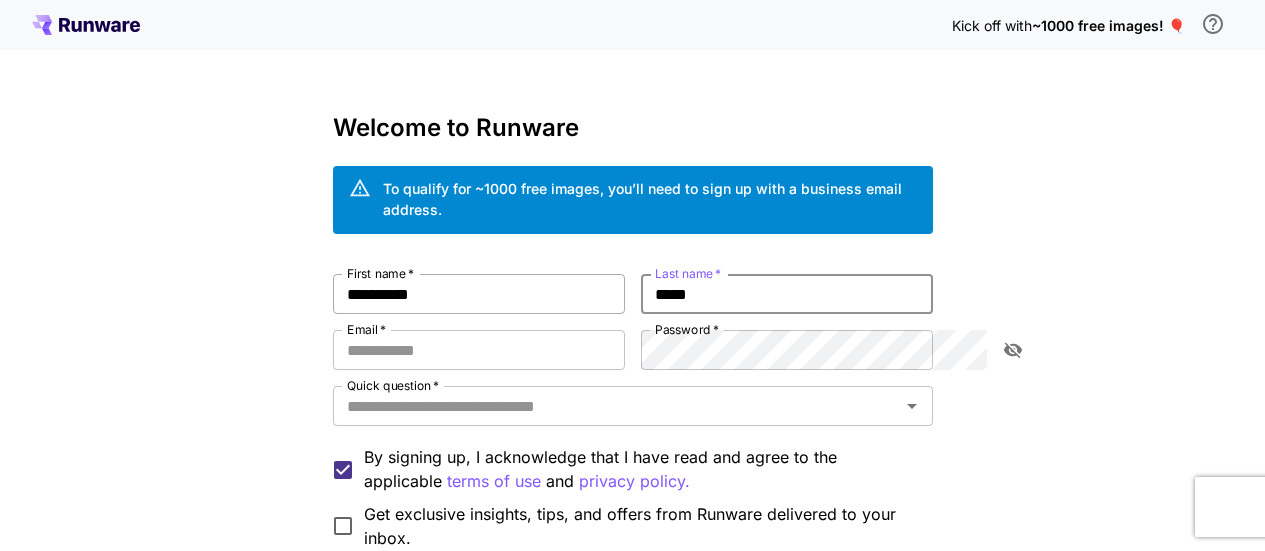 type on "*****" 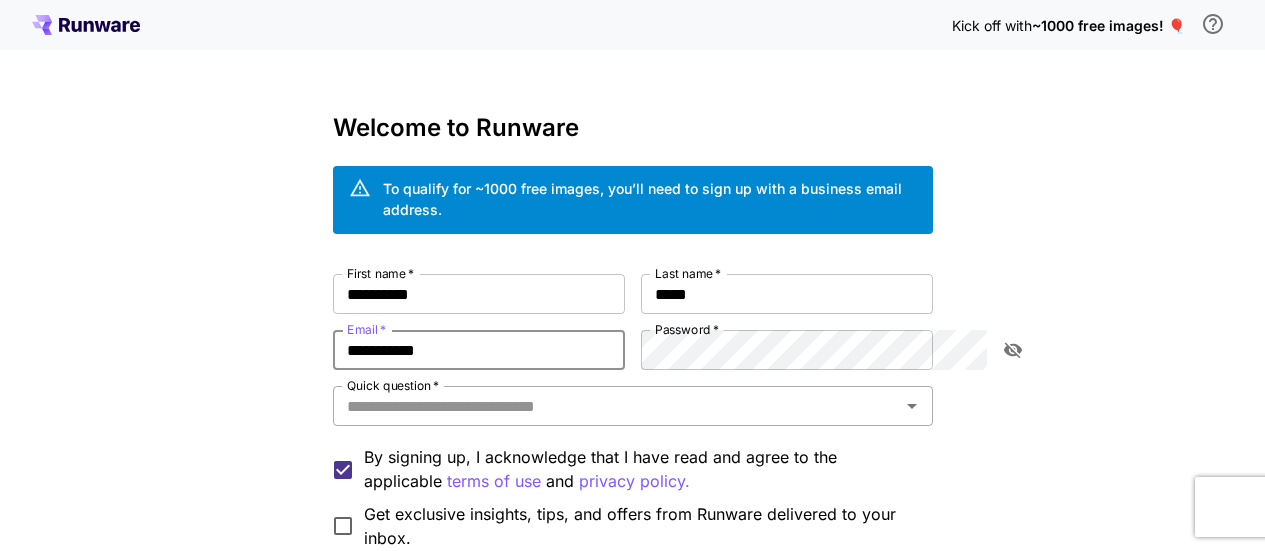 type on "**********" 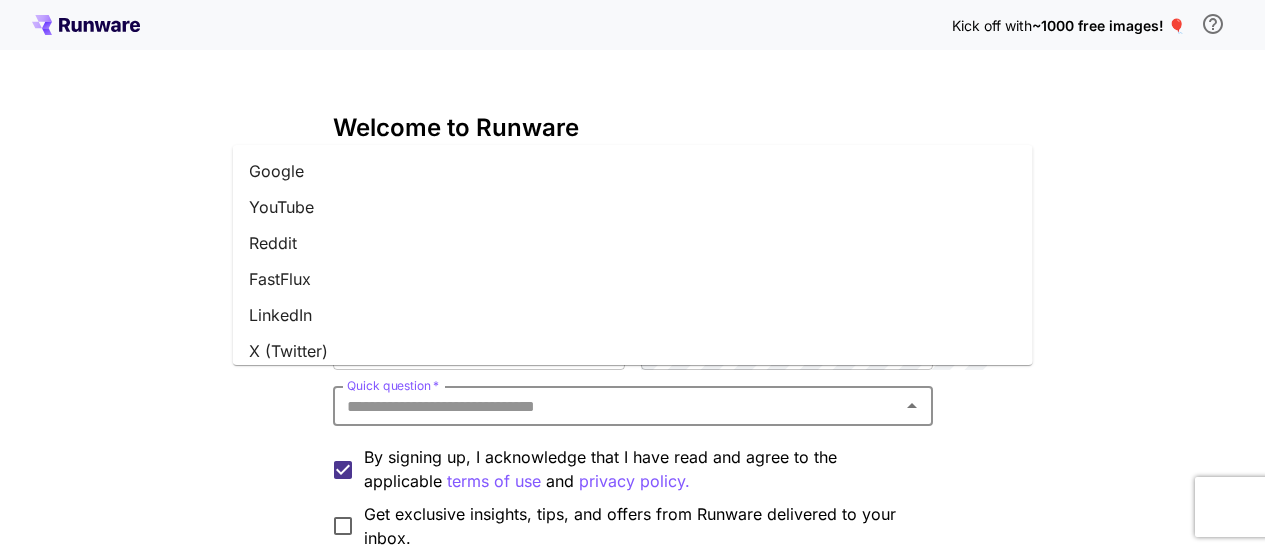 click on "Quick question   *" at bounding box center [616, 406] 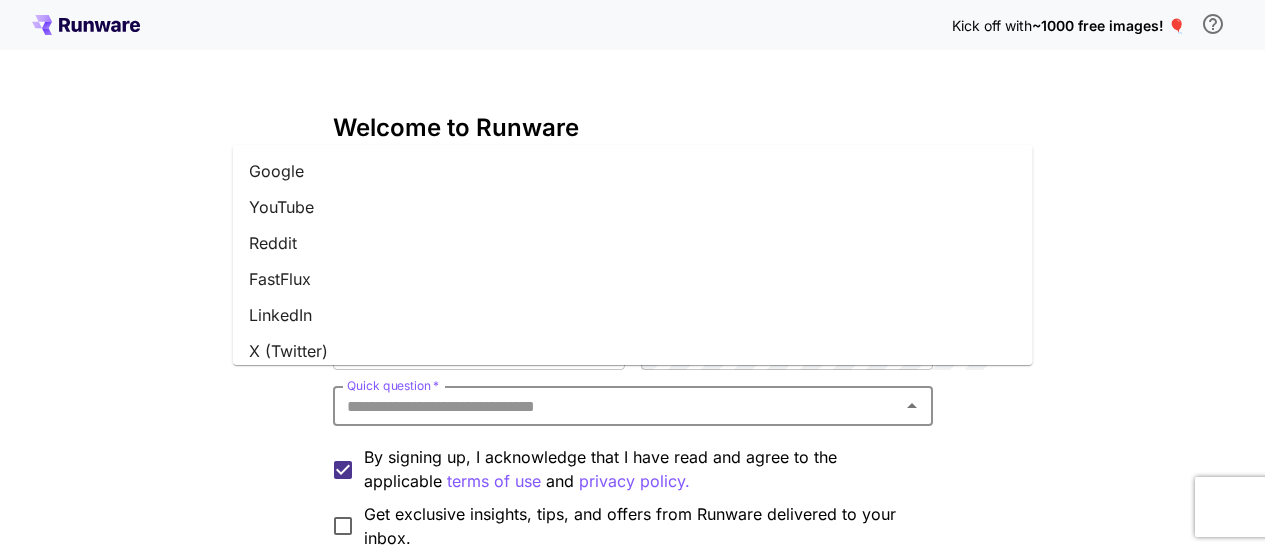 click on "Google" at bounding box center (633, 171) 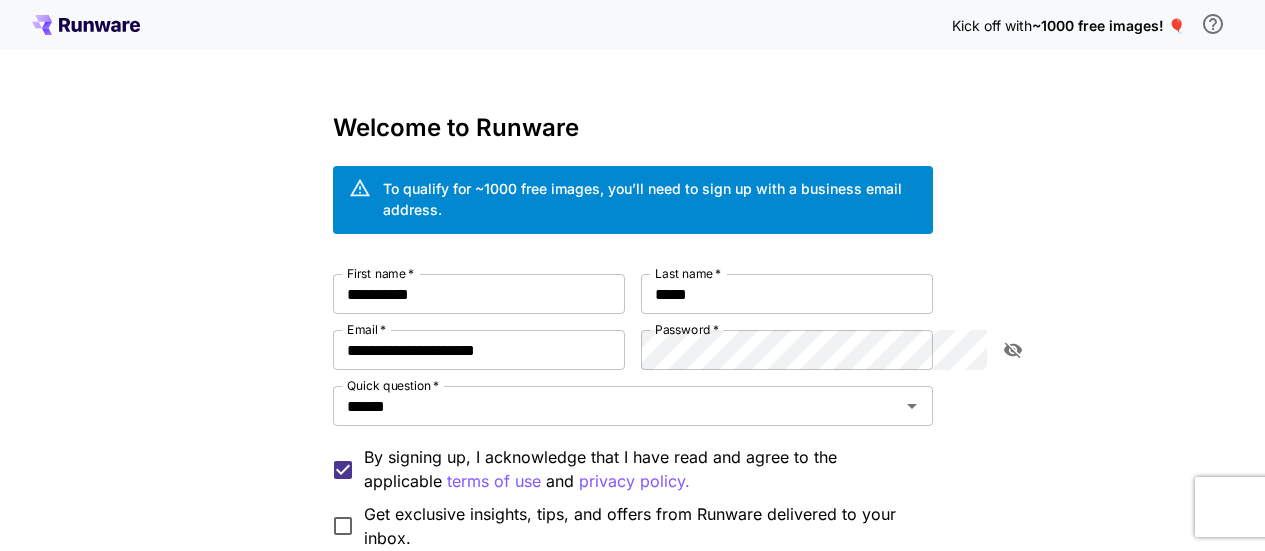 scroll, scrollTop: 100, scrollLeft: 0, axis: vertical 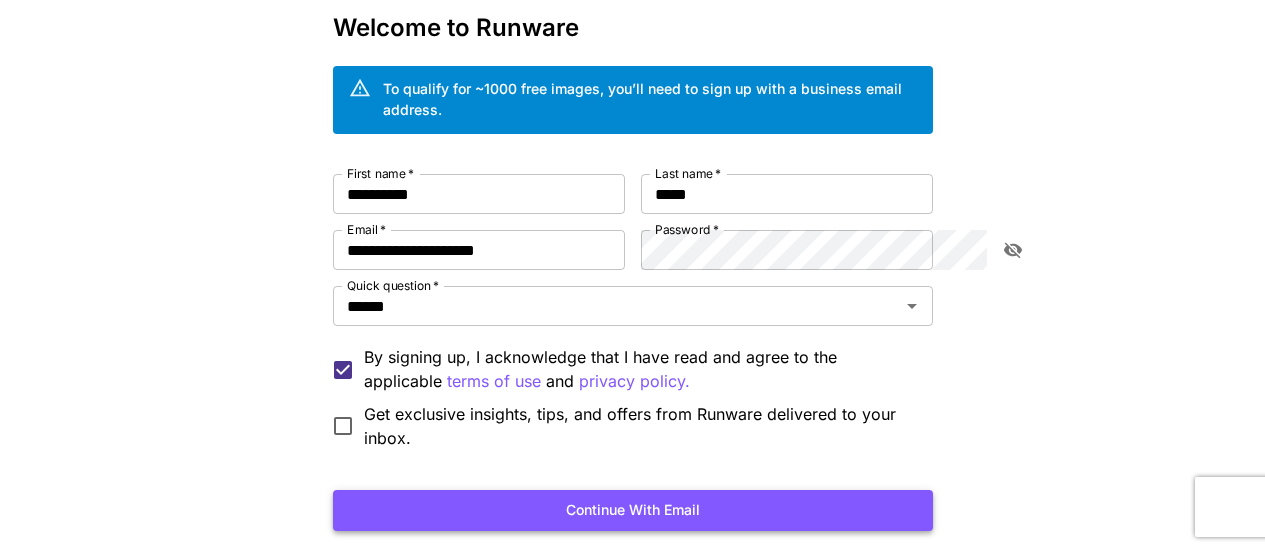 click on "Continue with email" at bounding box center (633, 510) 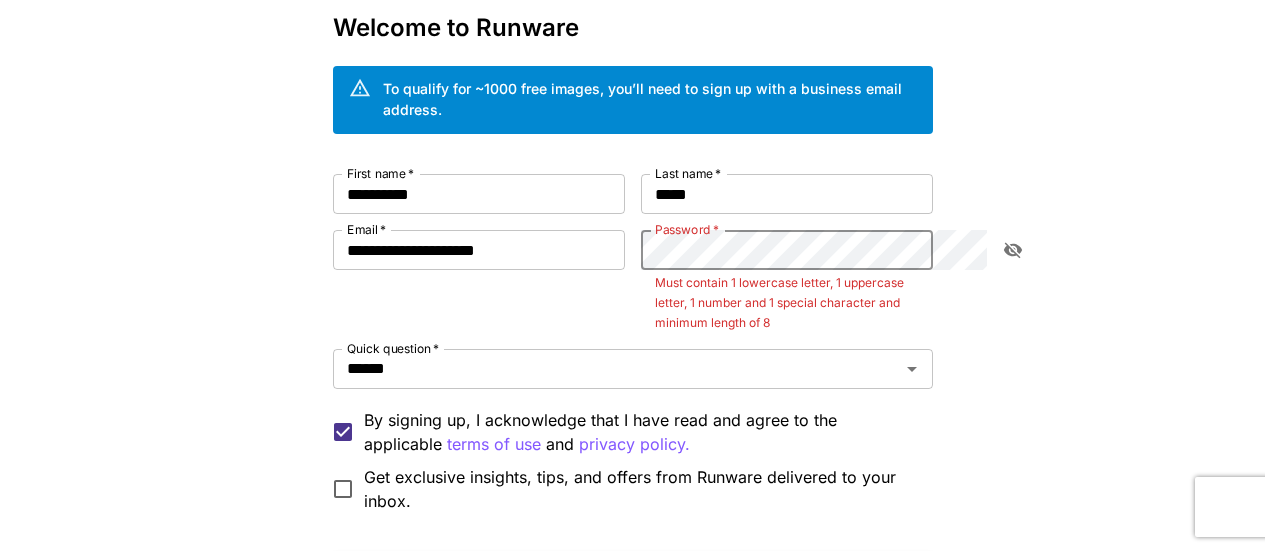 click on "**********" at bounding box center [633, 343] 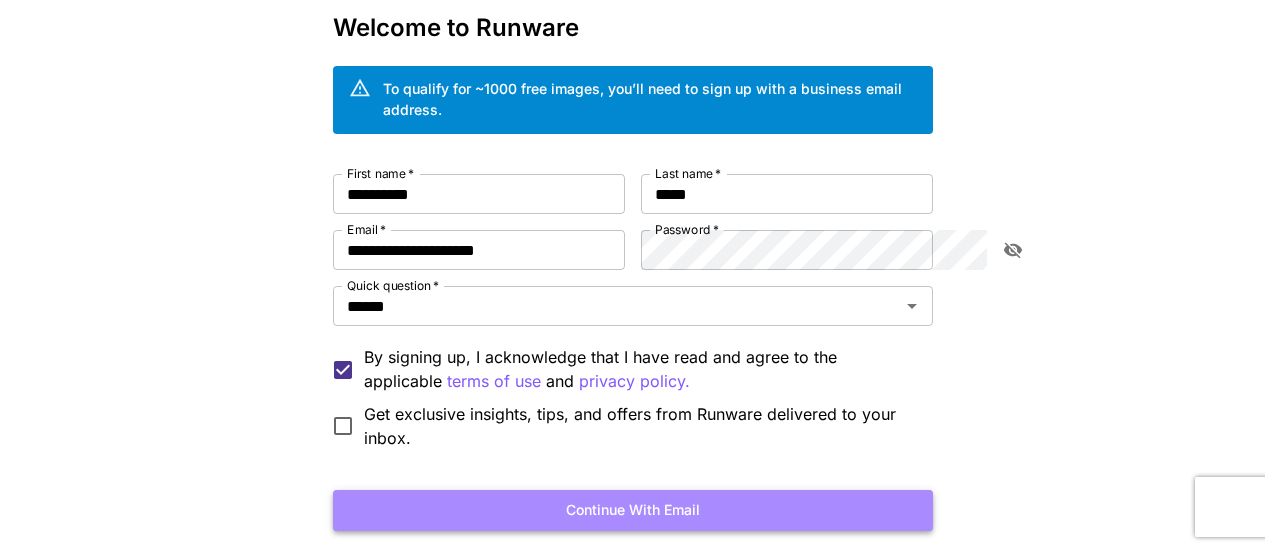 click on "Continue with email" at bounding box center (633, 510) 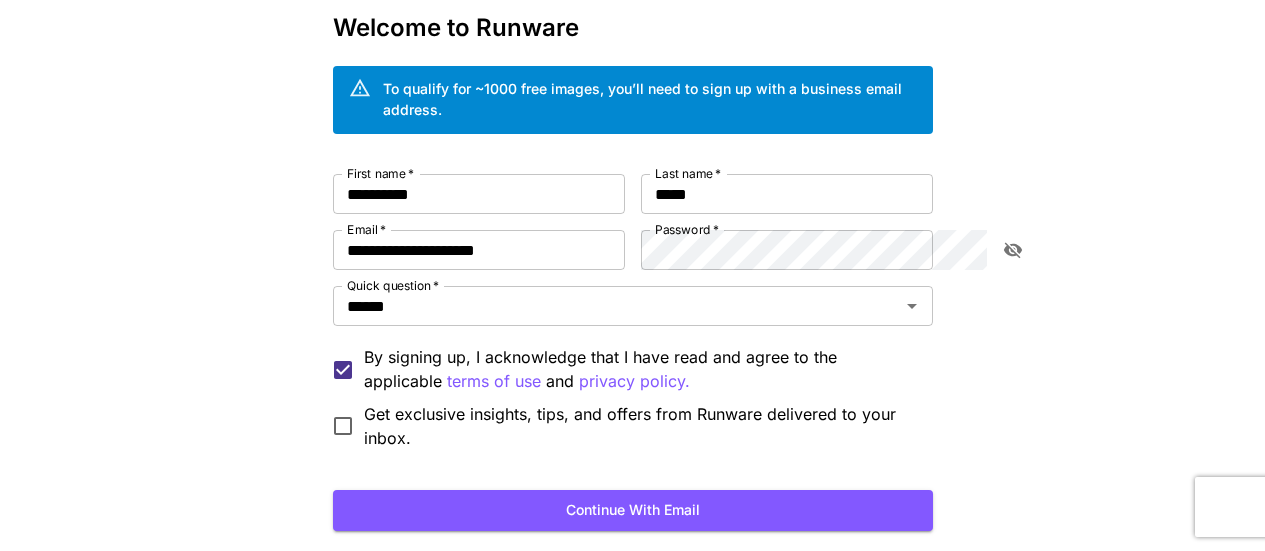 scroll, scrollTop: 0, scrollLeft: 0, axis: both 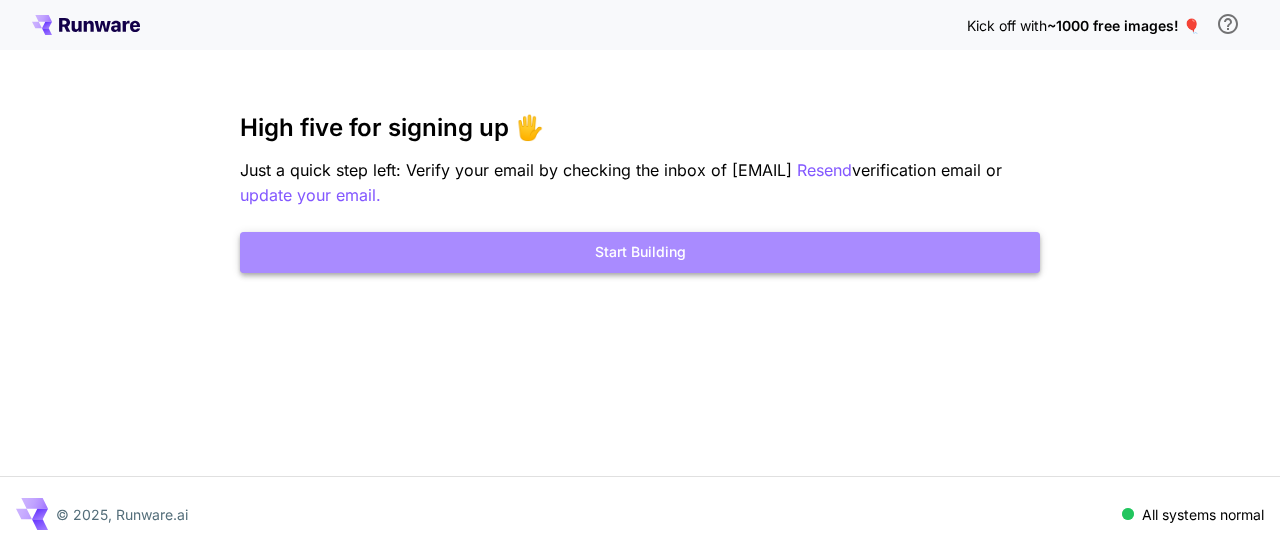 click on "Start Building" at bounding box center (640, 252) 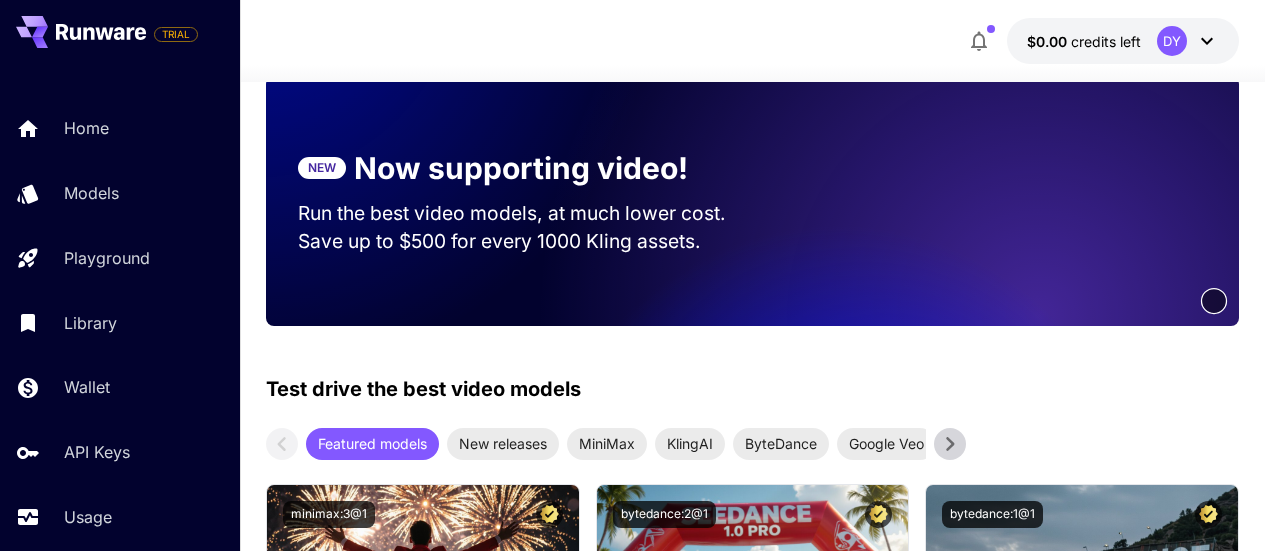 scroll, scrollTop: 300, scrollLeft: 0, axis: vertical 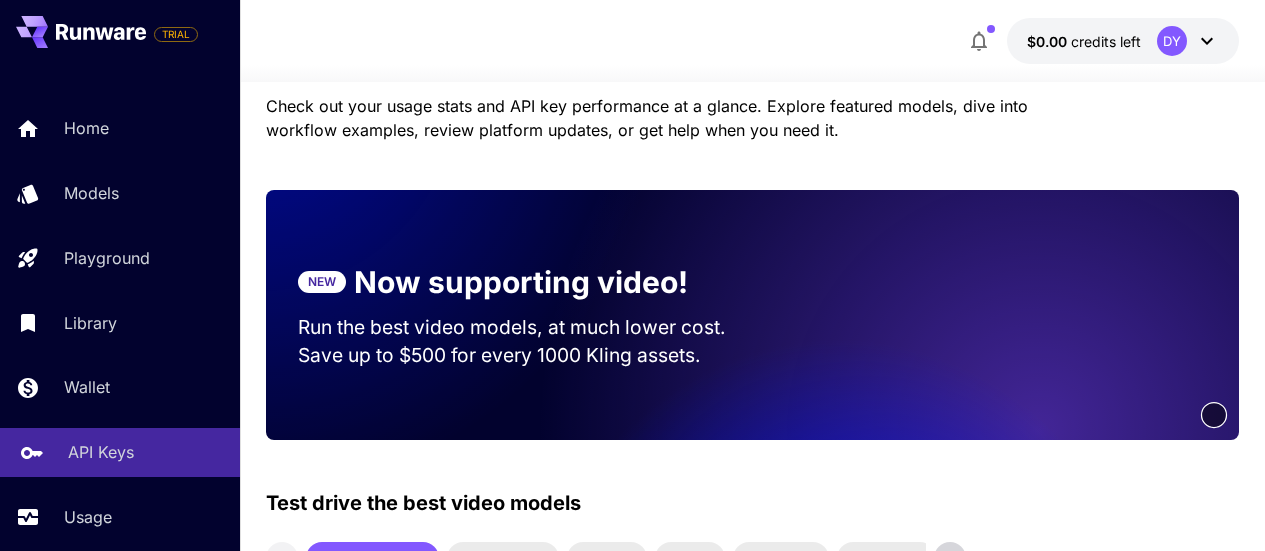 click on "API Keys" at bounding box center (101, 452) 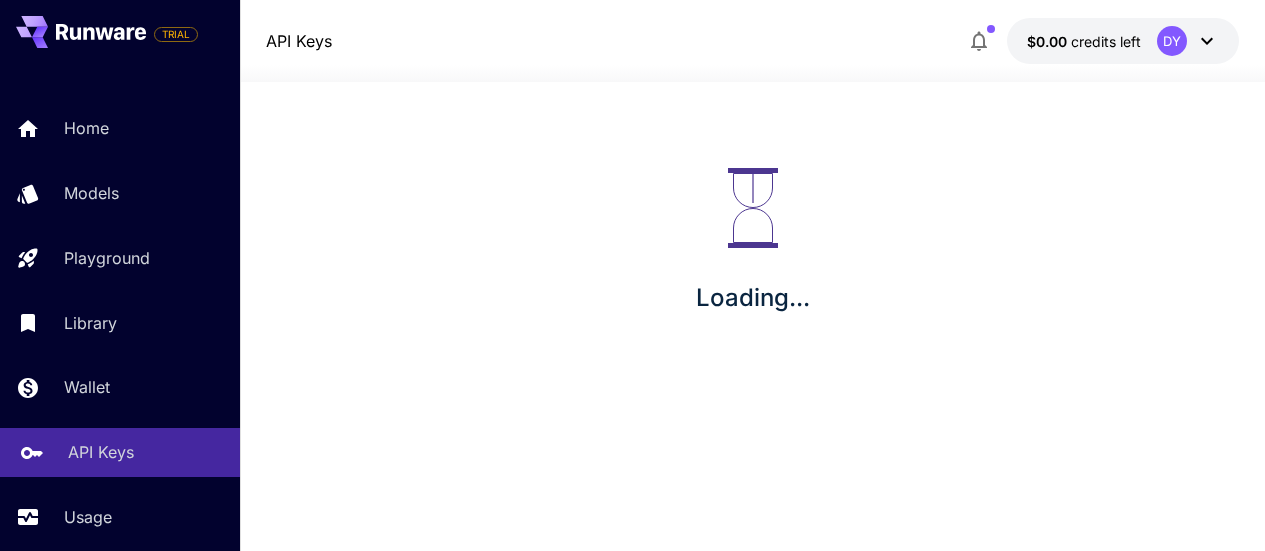 scroll, scrollTop: 0, scrollLeft: 0, axis: both 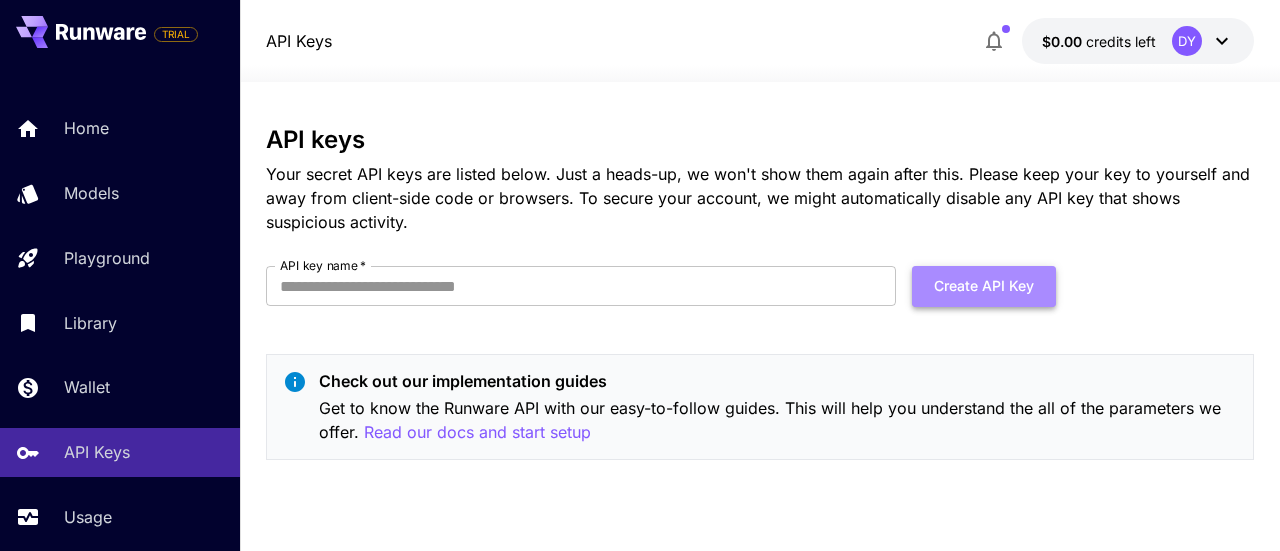 click on "Create API Key" at bounding box center (984, 286) 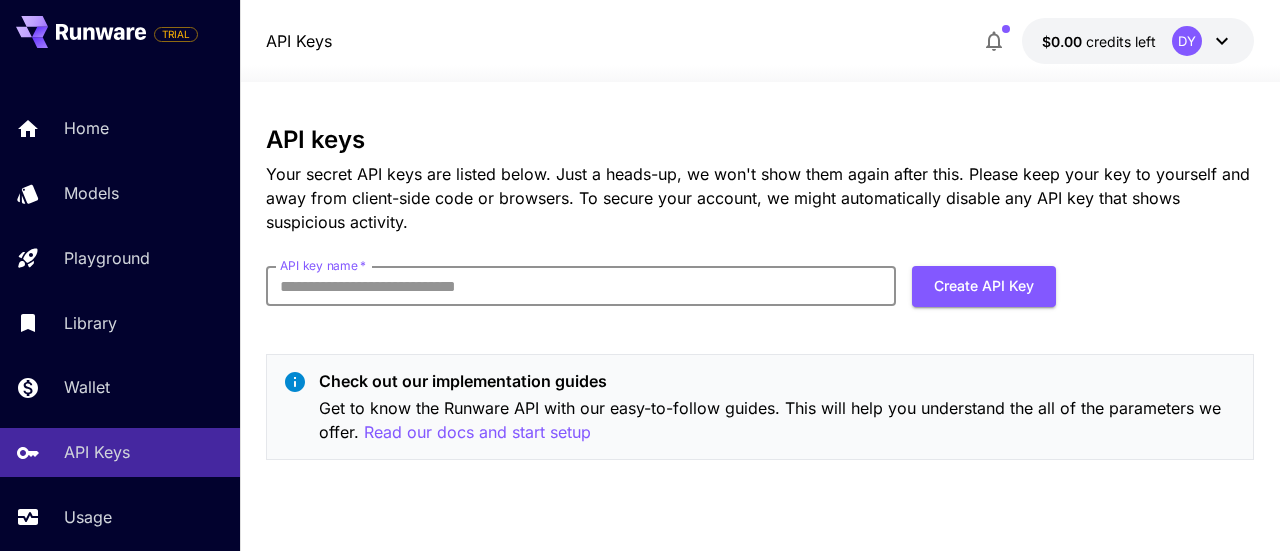 click on "API key name   *" at bounding box center [581, 286] 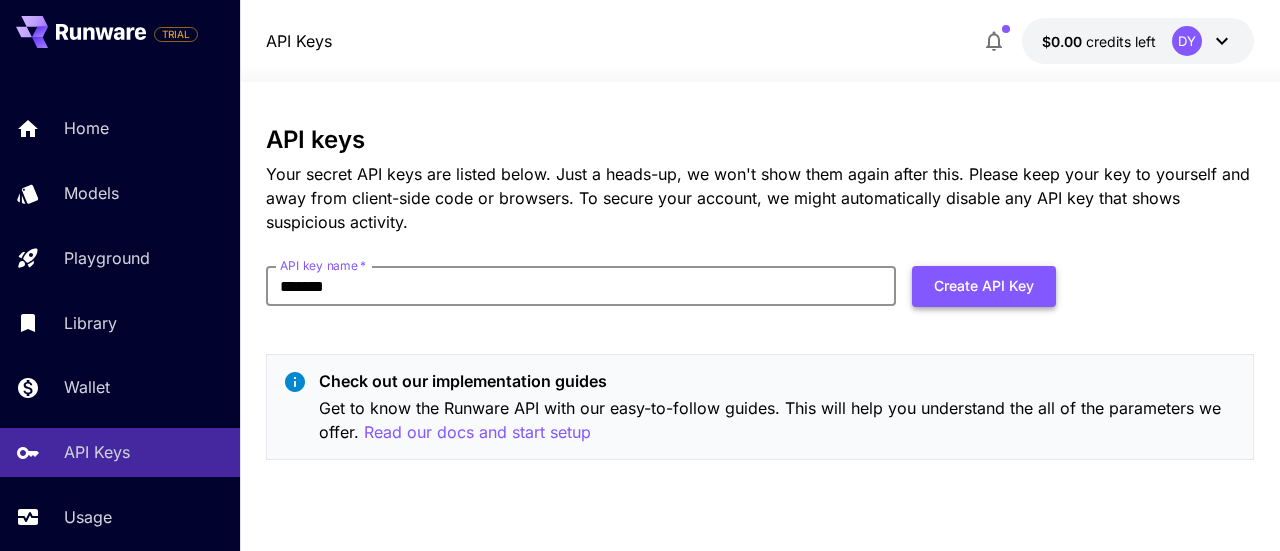 type on "*******" 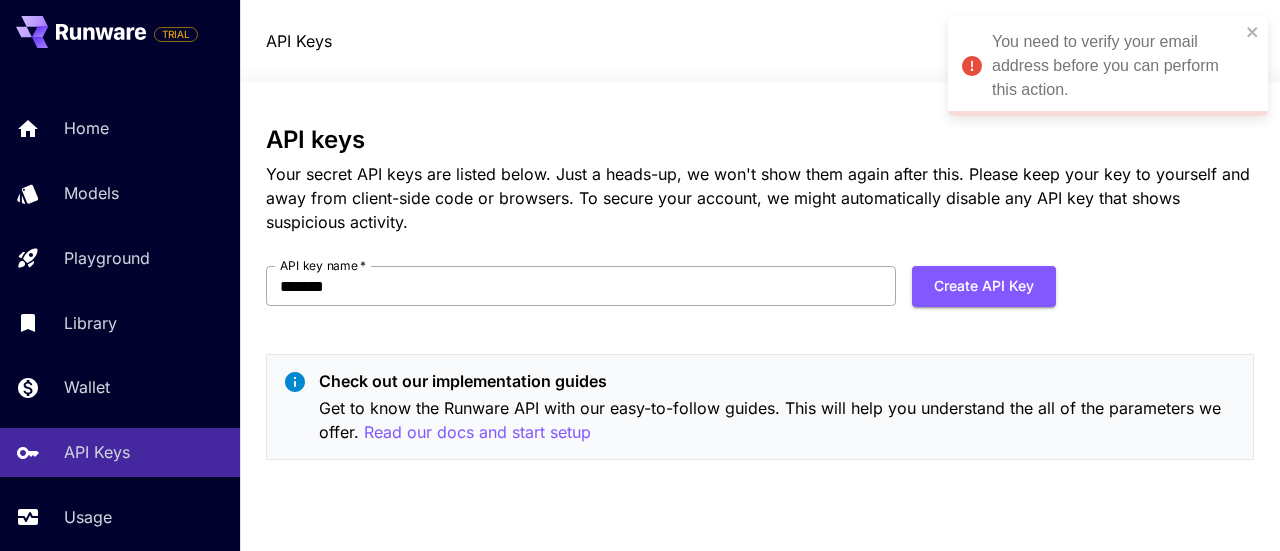 click on "*******" at bounding box center (581, 286) 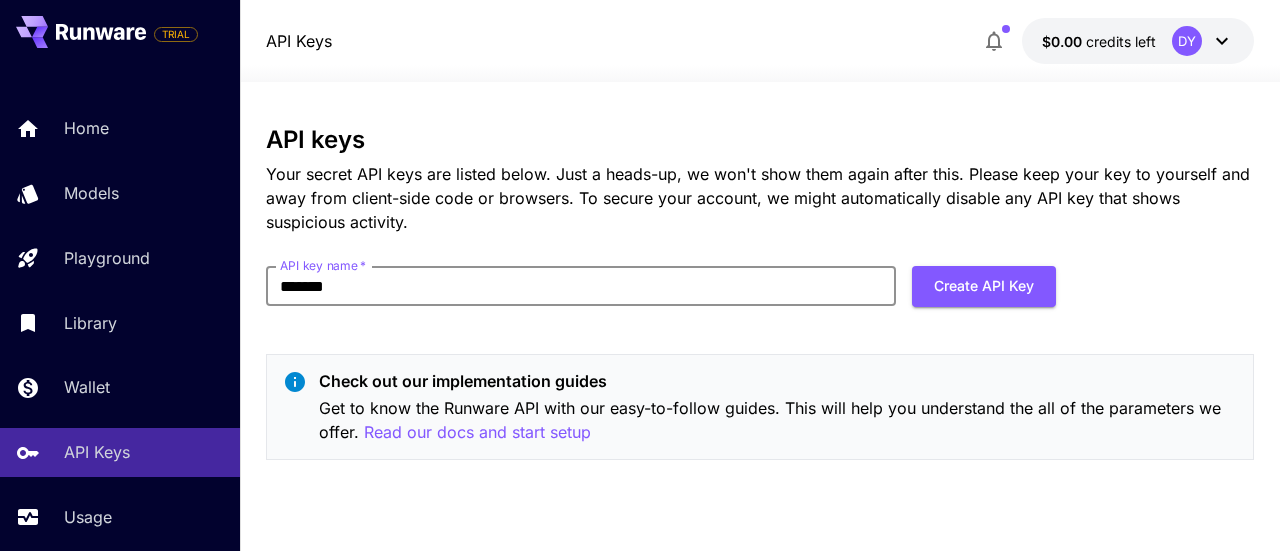 click on "$0.00    credits left  DY" at bounding box center (1138, 41) 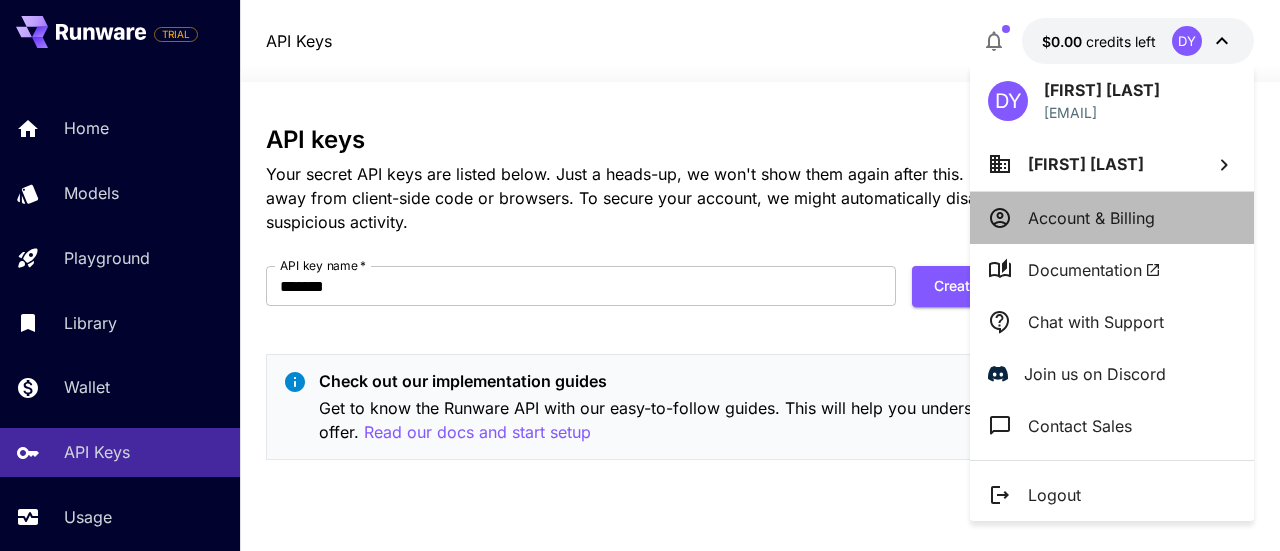 click on "Account & Billing" at bounding box center (1112, 218) 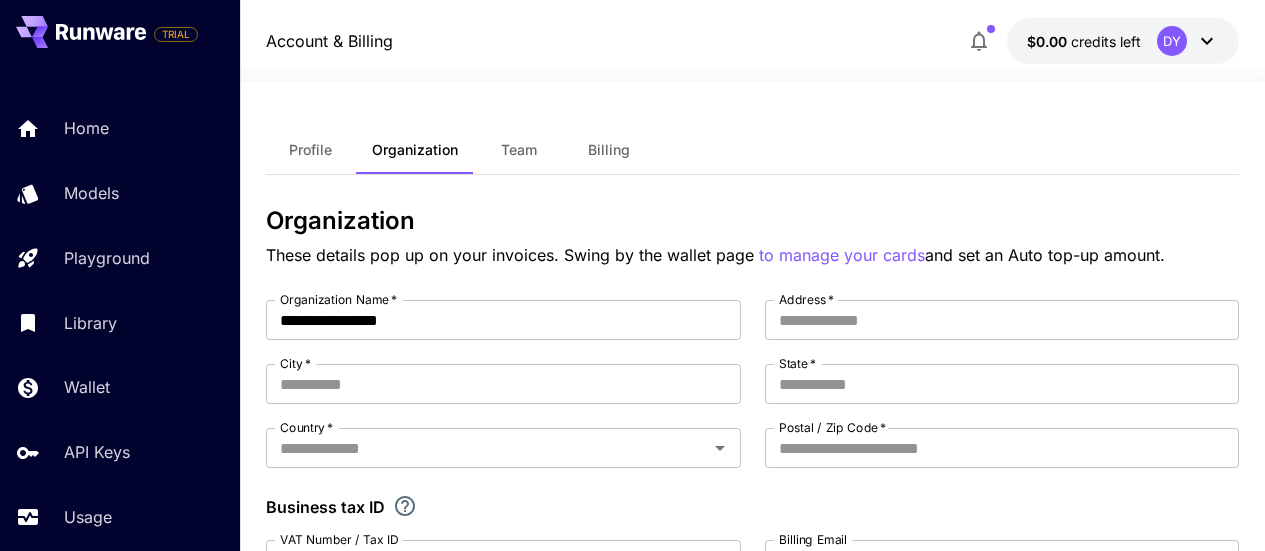 scroll, scrollTop: 100, scrollLeft: 0, axis: vertical 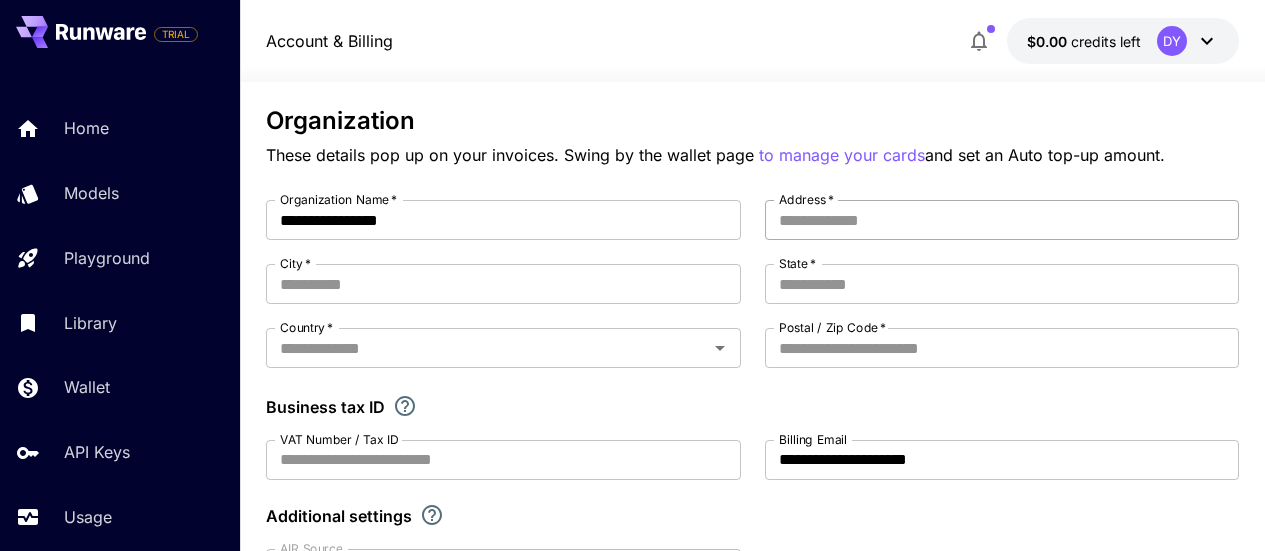click on "Address   *" at bounding box center [1002, 220] 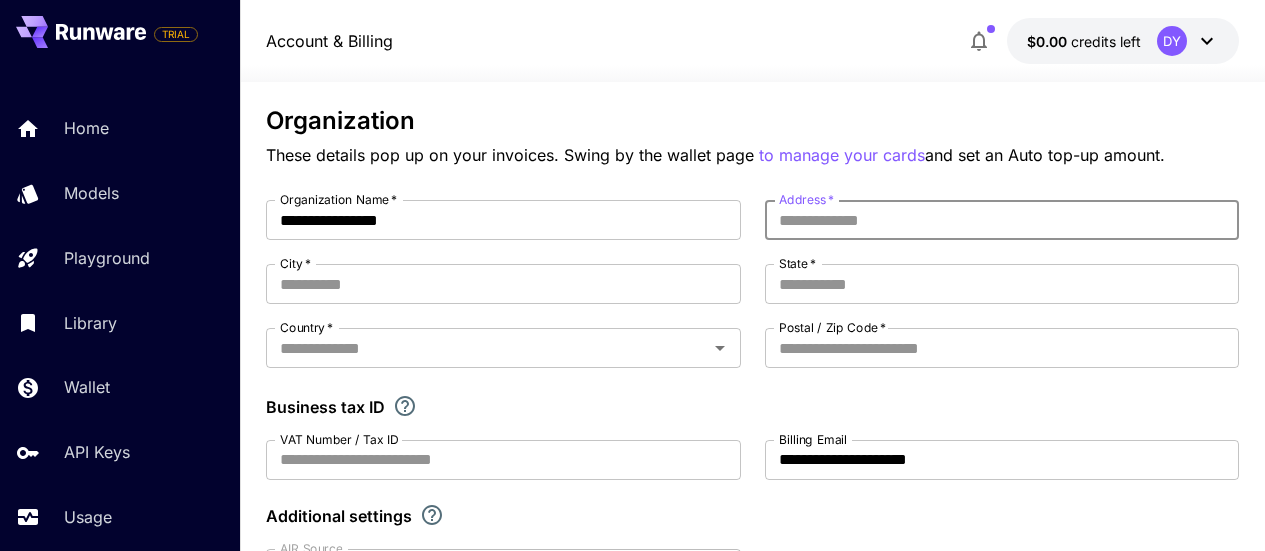 click on "Address   *" at bounding box center [1002, 220] 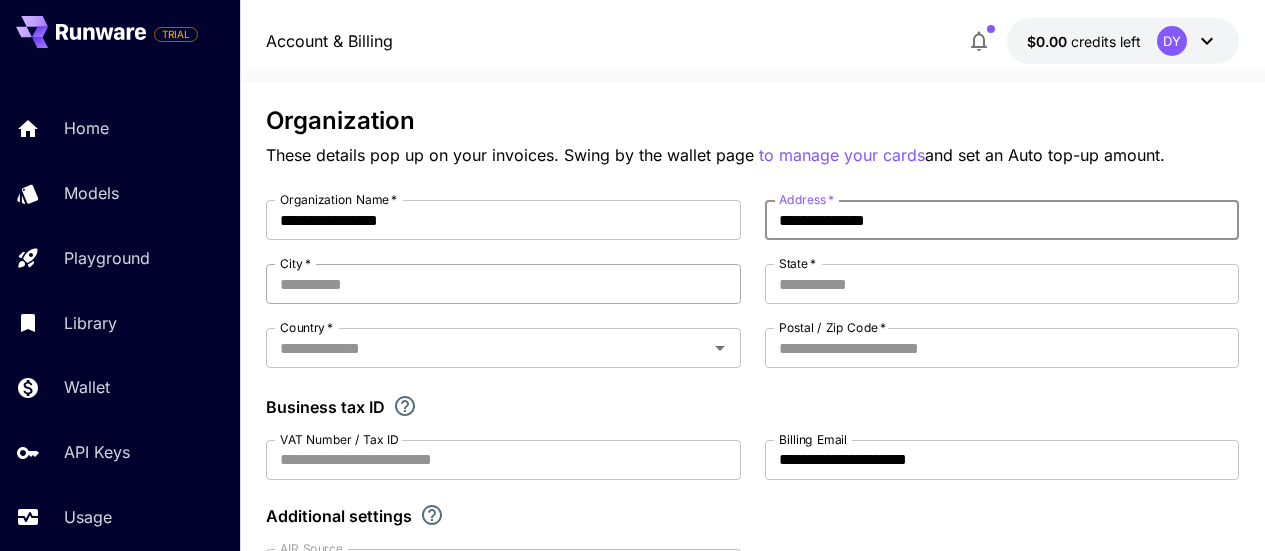 type on "**********" 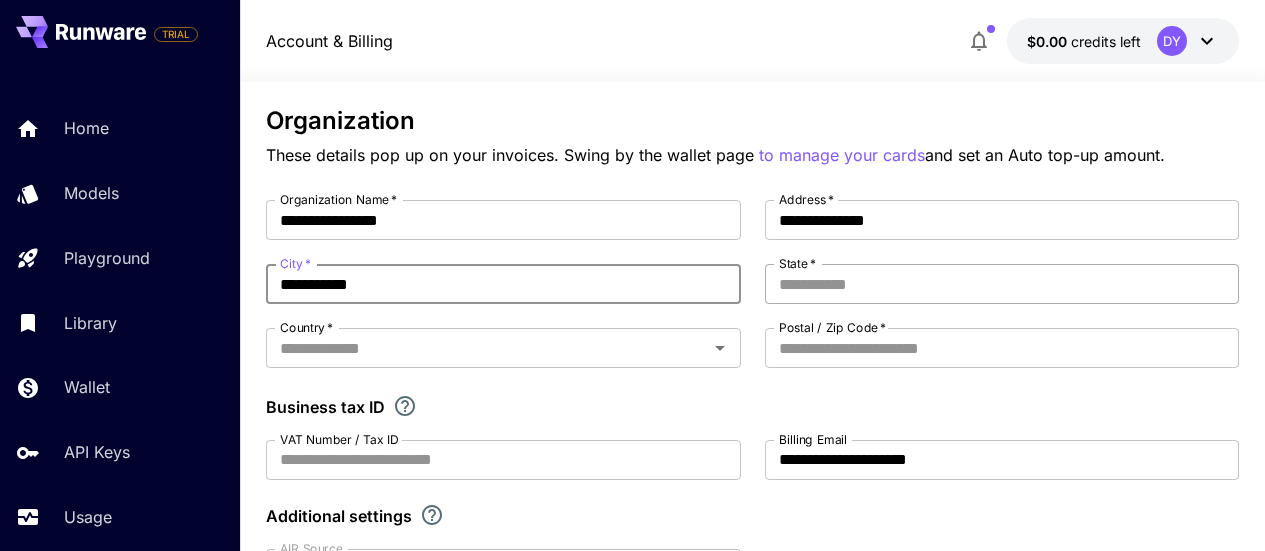 type on "**********" 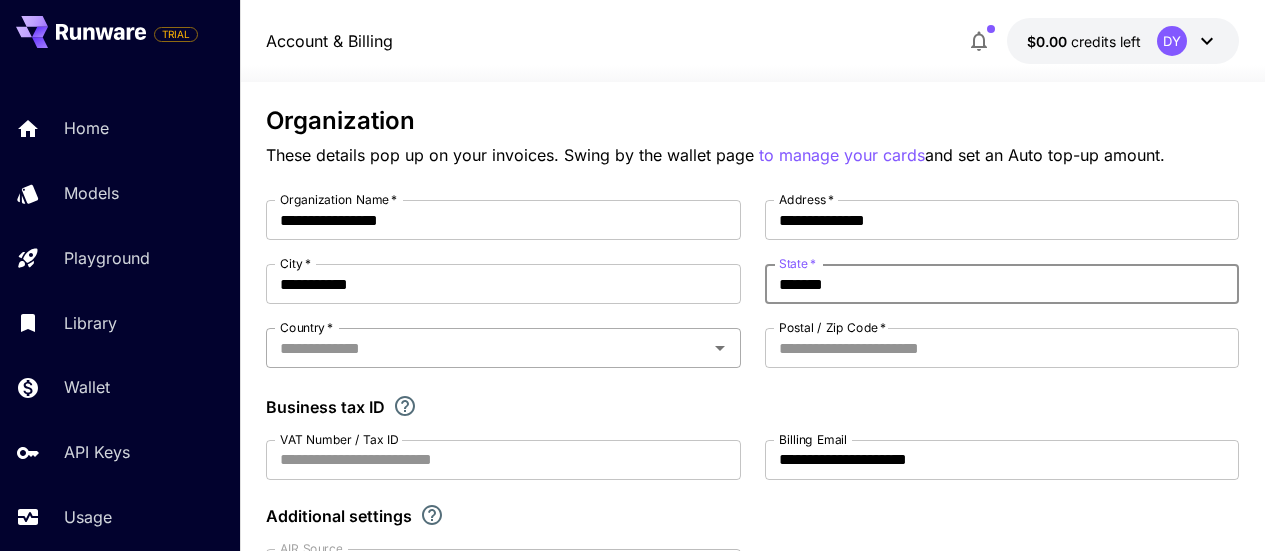 type on "*******" 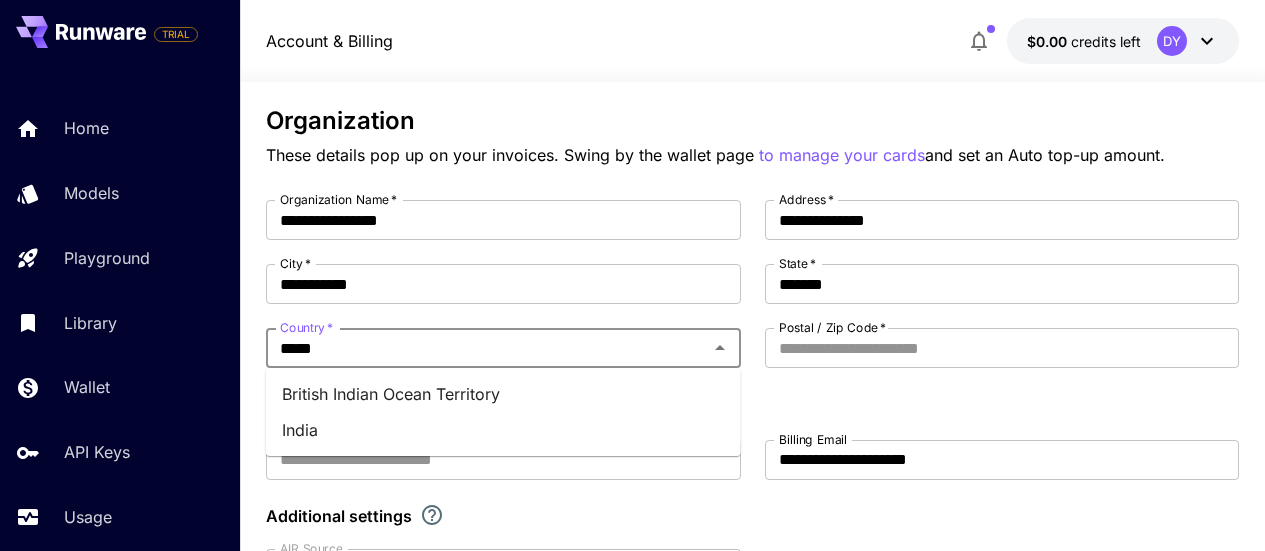 type on "*****" 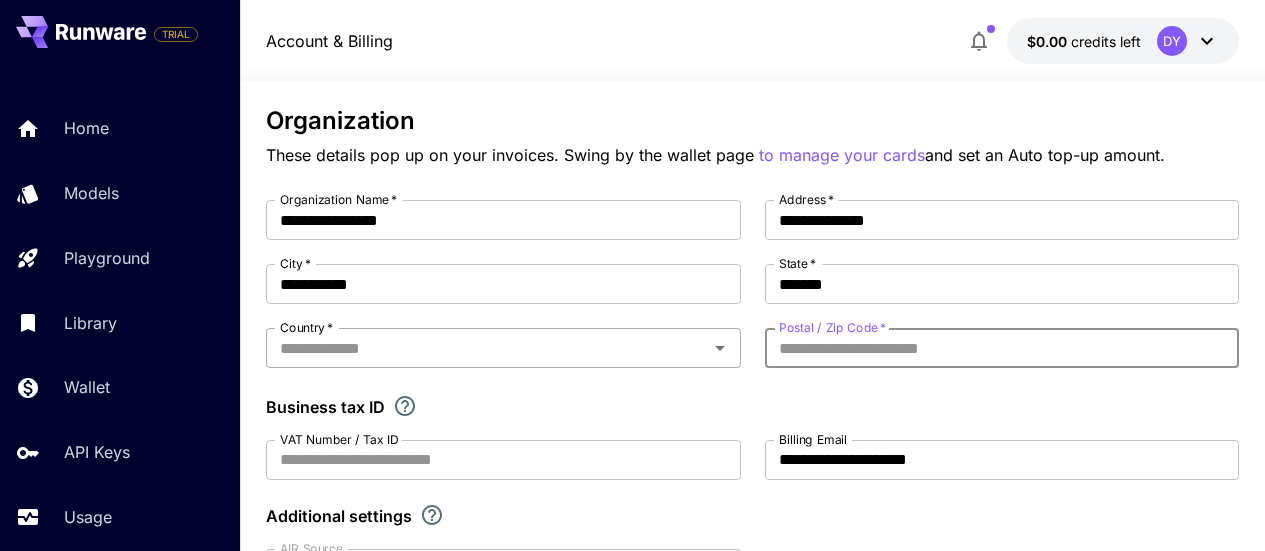 click on "Country   *" at bounding box center [487, 348] 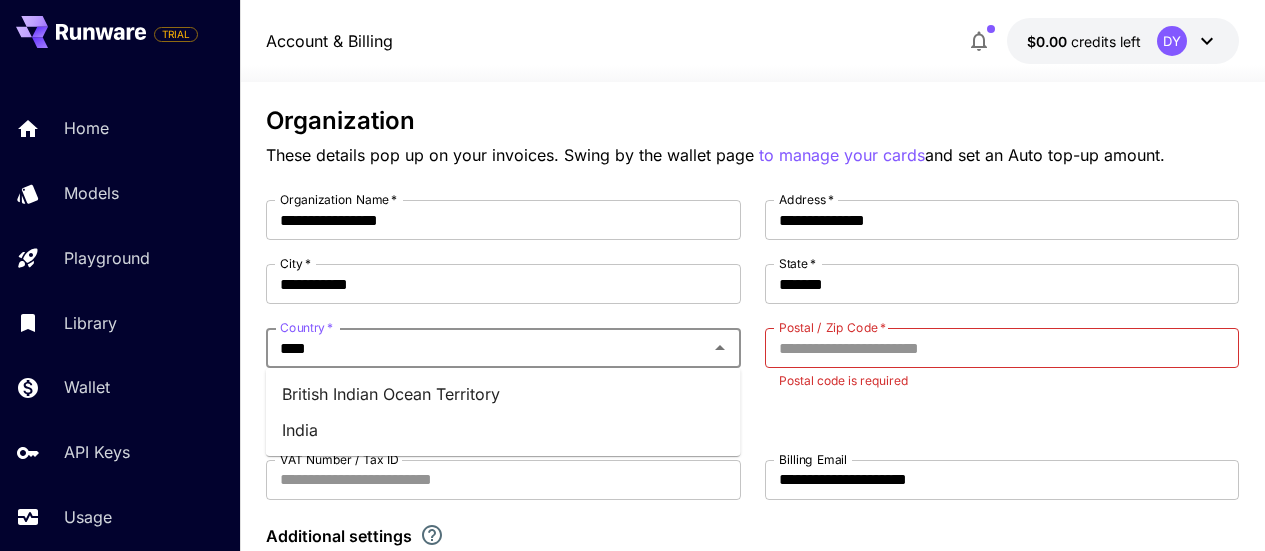 type on "*****" 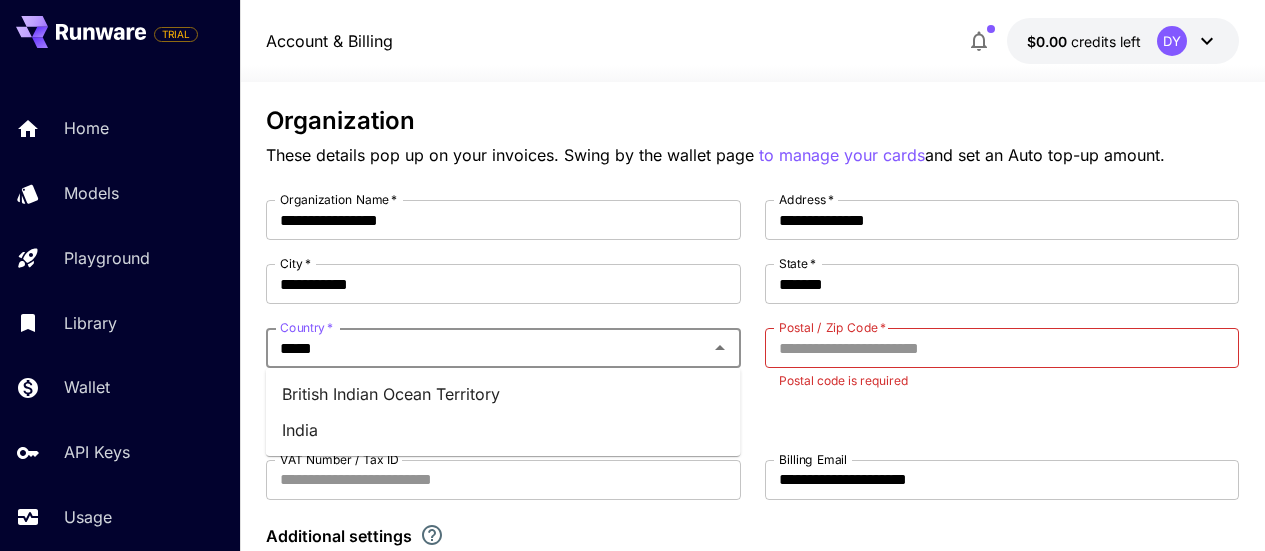 click on "India" at bounding box center (503, 430) 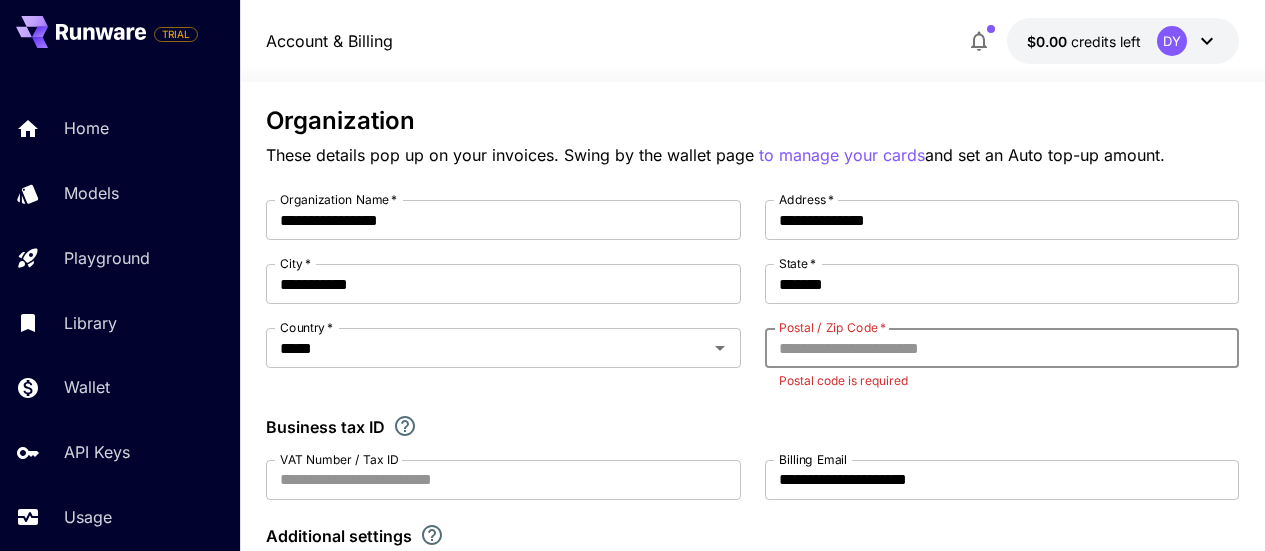 click on "Postal / Zip Code   *" at bounding box center [1002, 348] 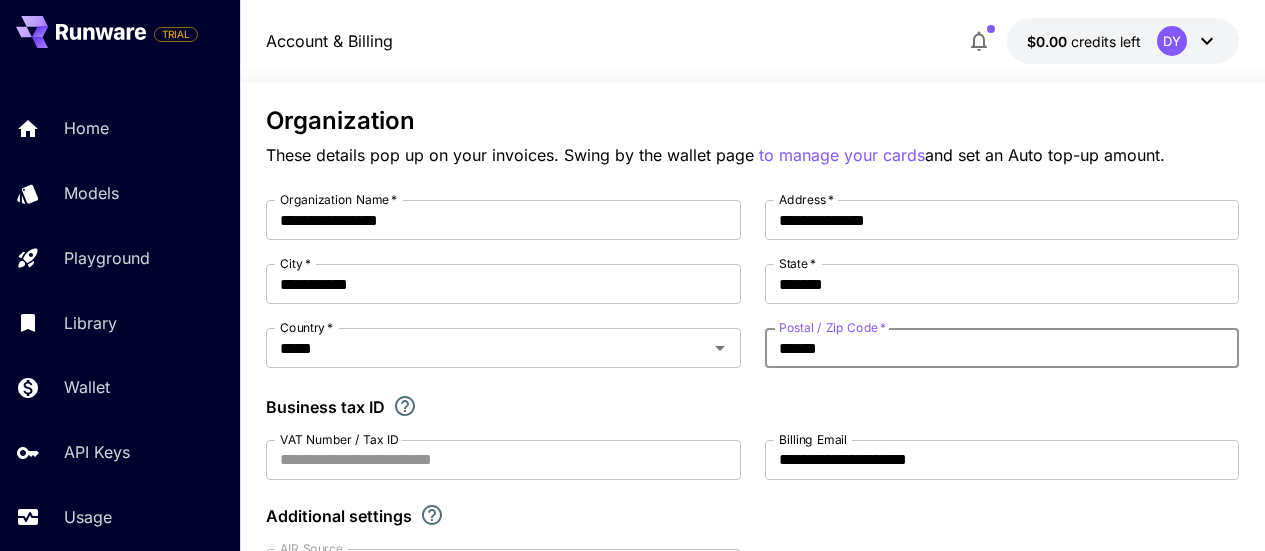 type on "******" 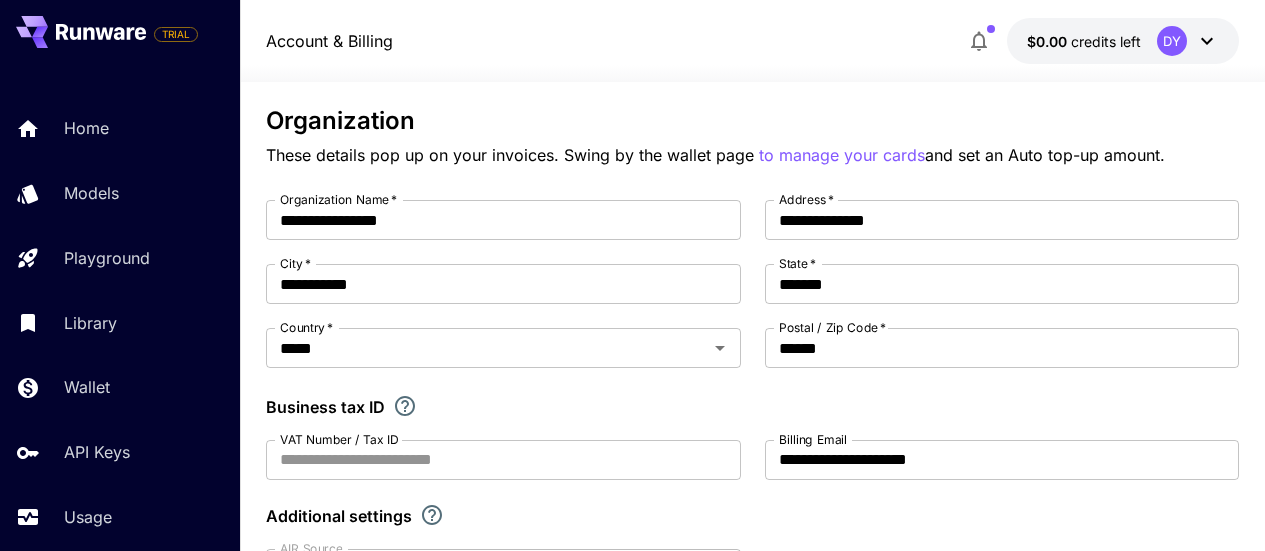 scroll, scrollTop: 300, scrollLeft: 0, axis: vertical 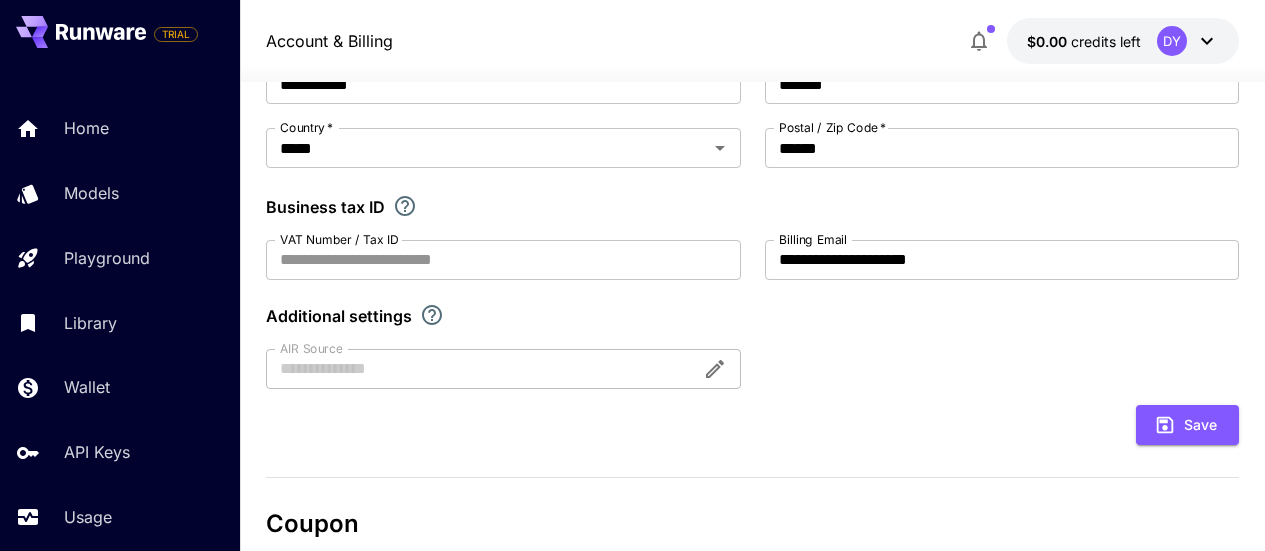 click at bounding box center [503, 369] 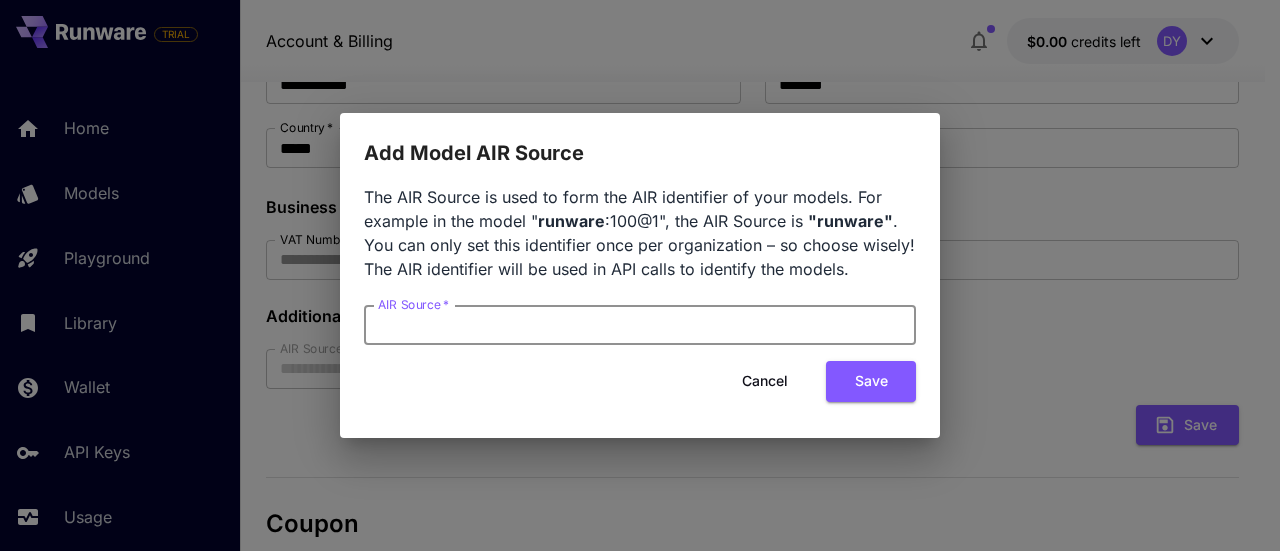 click on "AIR Source   *" at bounding box center [640, 325] 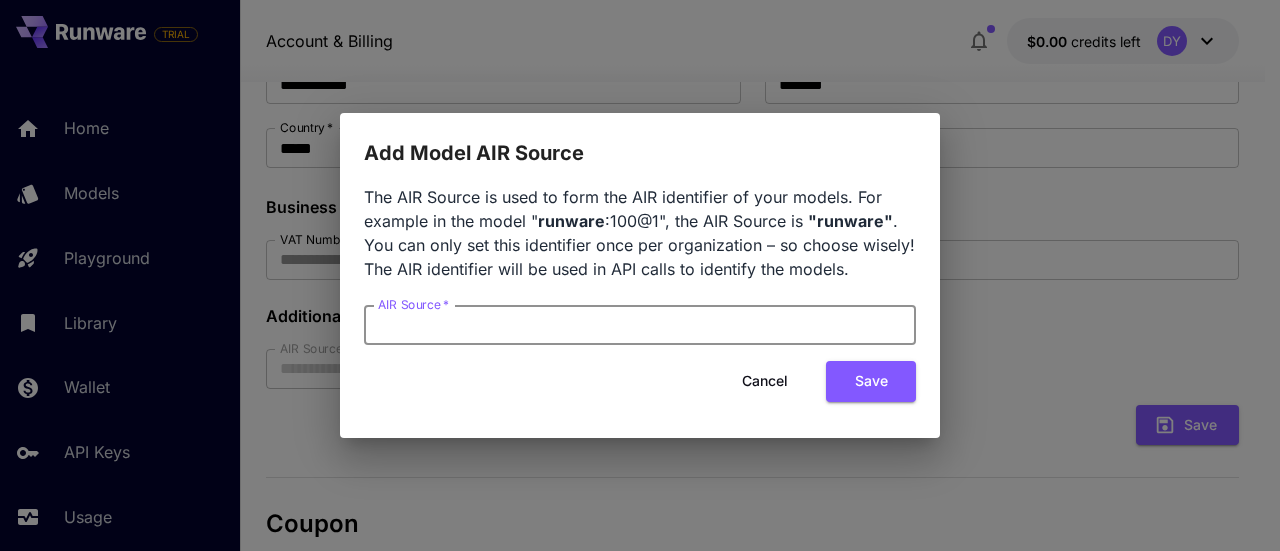 click on "AIR Source   *" at bounding box center [640, 325] 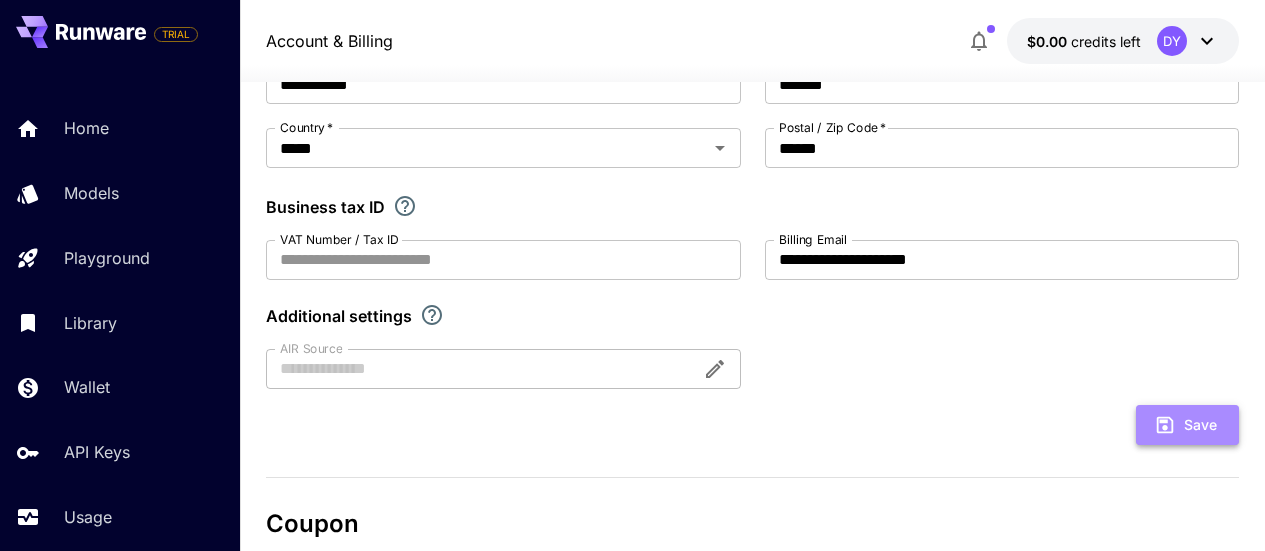 click on "Save" at bounding box center [1187, 425] 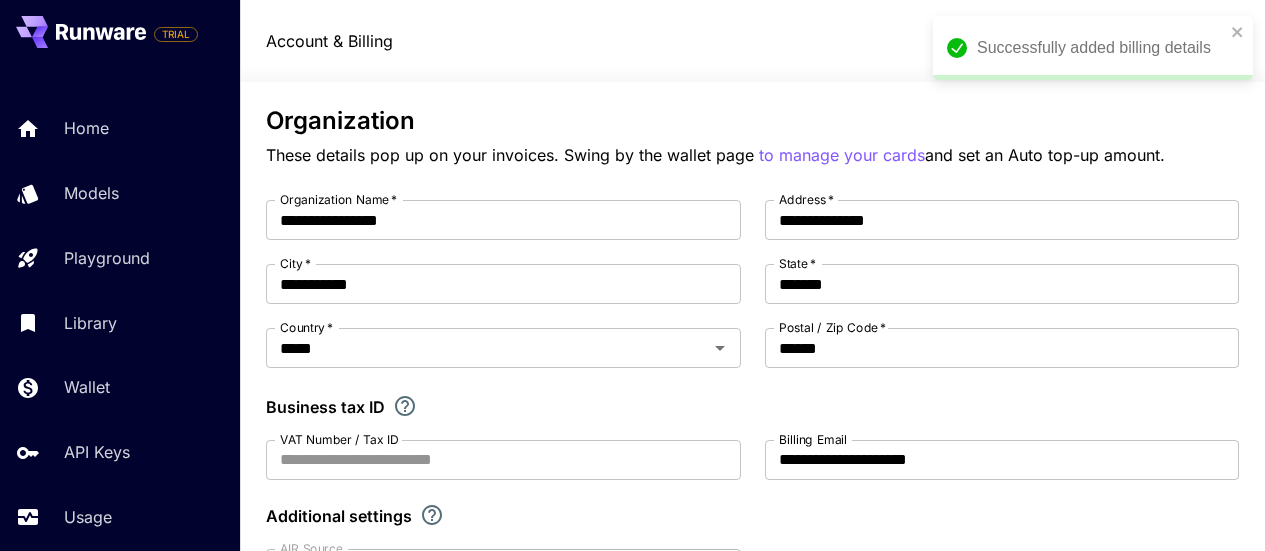 scroll, scrollTop: 0, scrollLeft: 0, axis: both 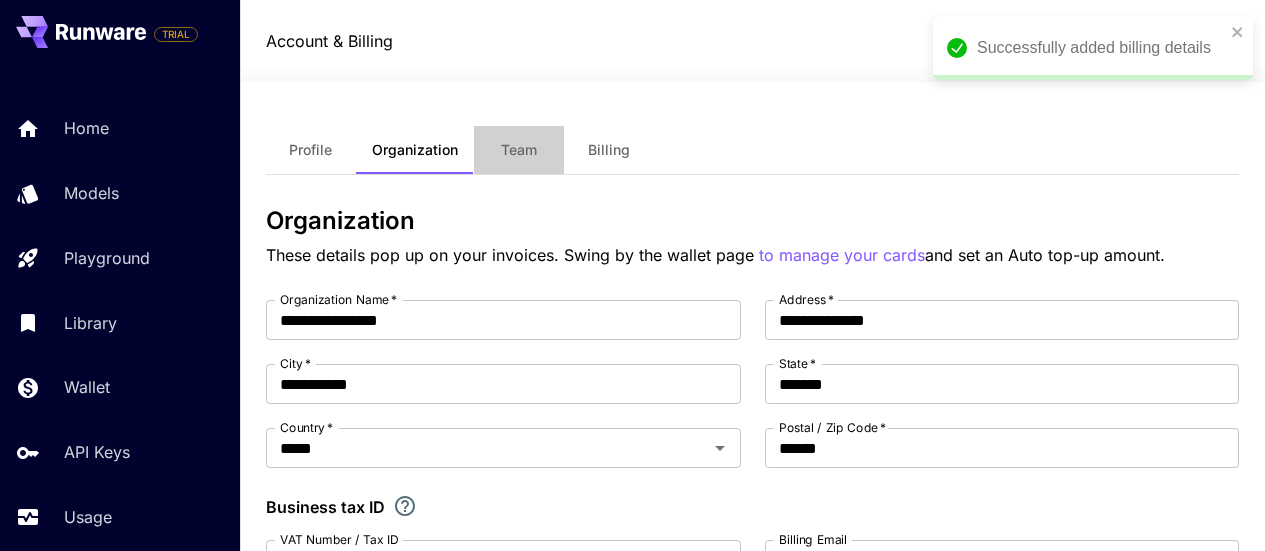 click on "Team" at bounding box center [519, 150] 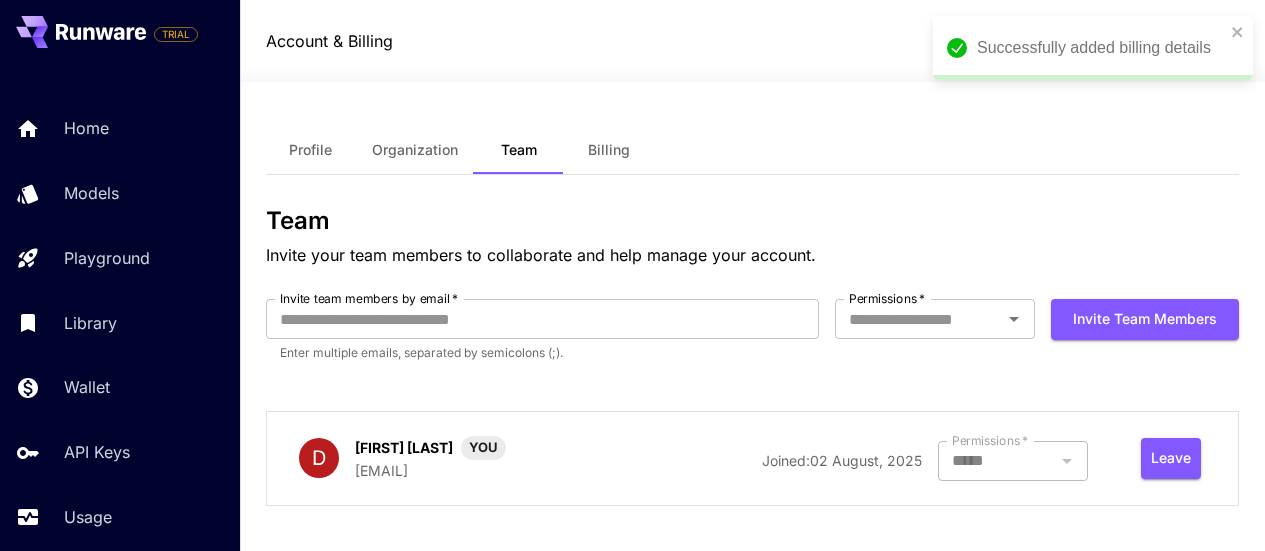 scroll, scrollTop: 15, scrollLeft: 0, axis: vertical 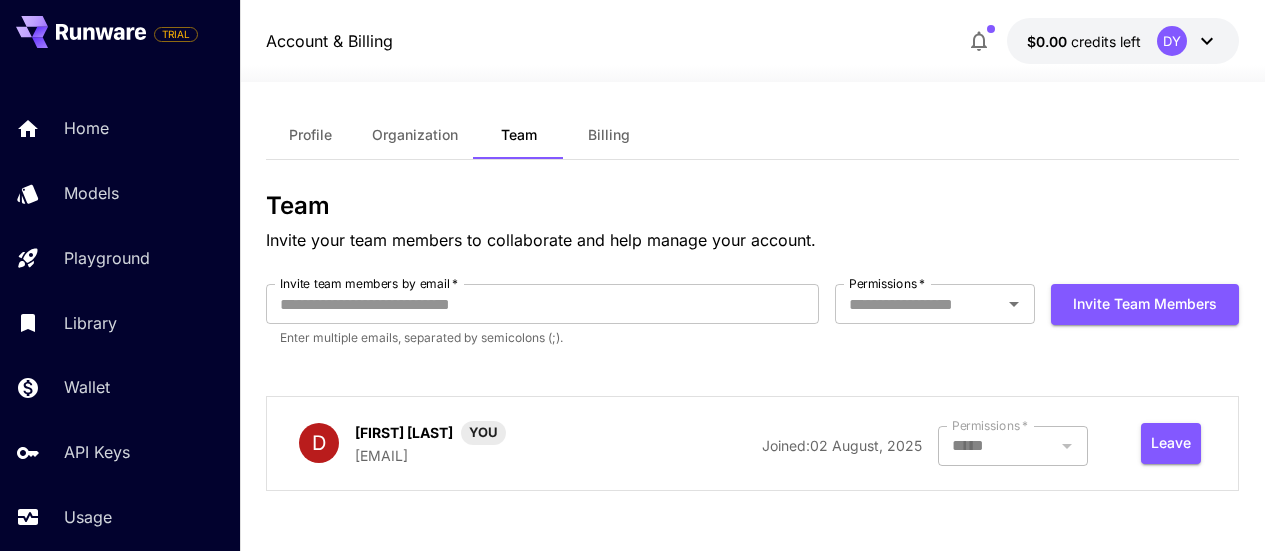 click on "Billing" at bounding box center (609, 135) 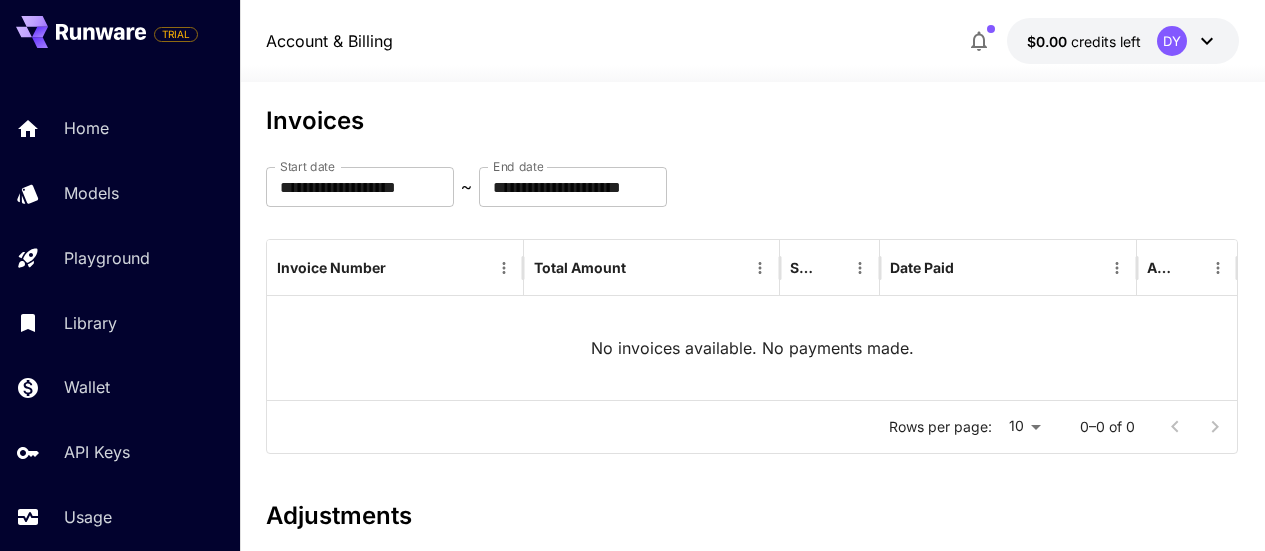 scroll, scrollTop: 0, scrollLeft: 0, axis: both 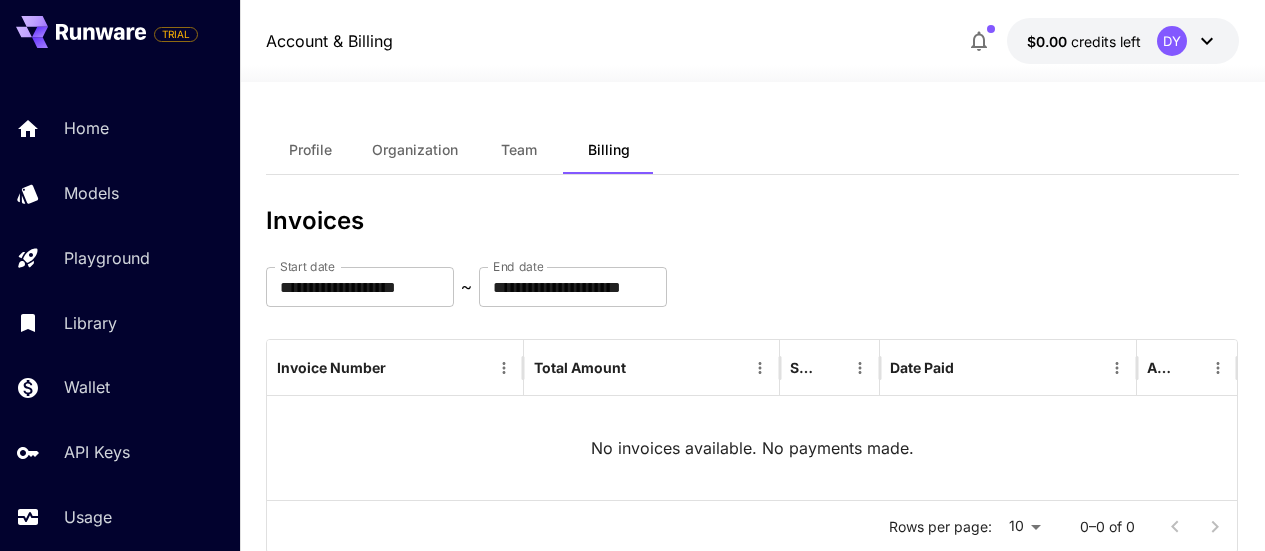 click on "DY" at bounding box center [1172, 41] 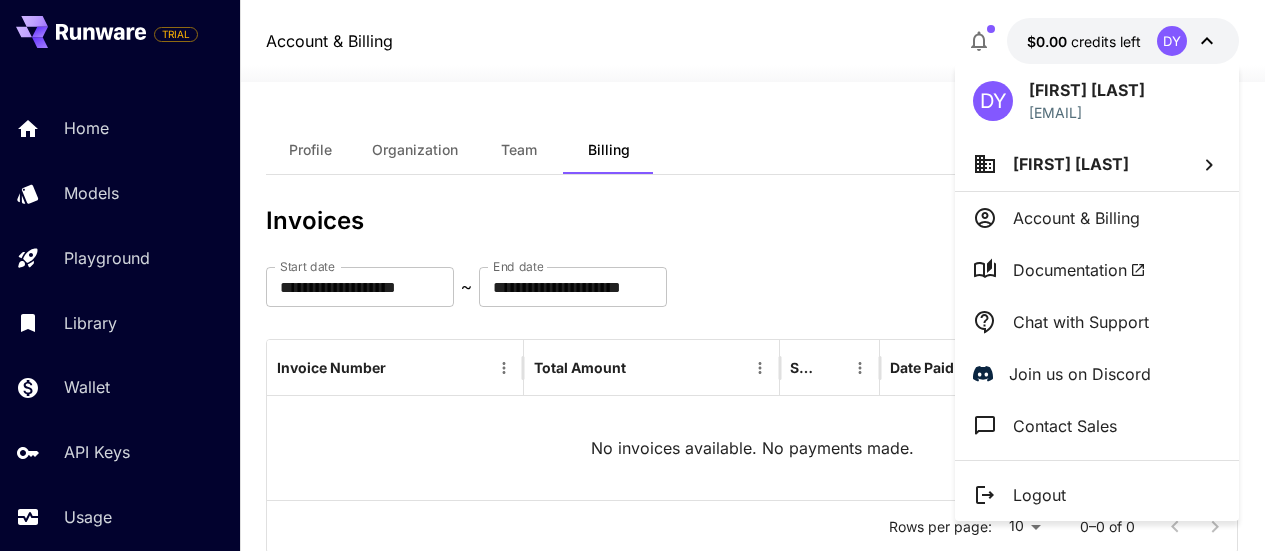 click at bounding box center (640, 275) 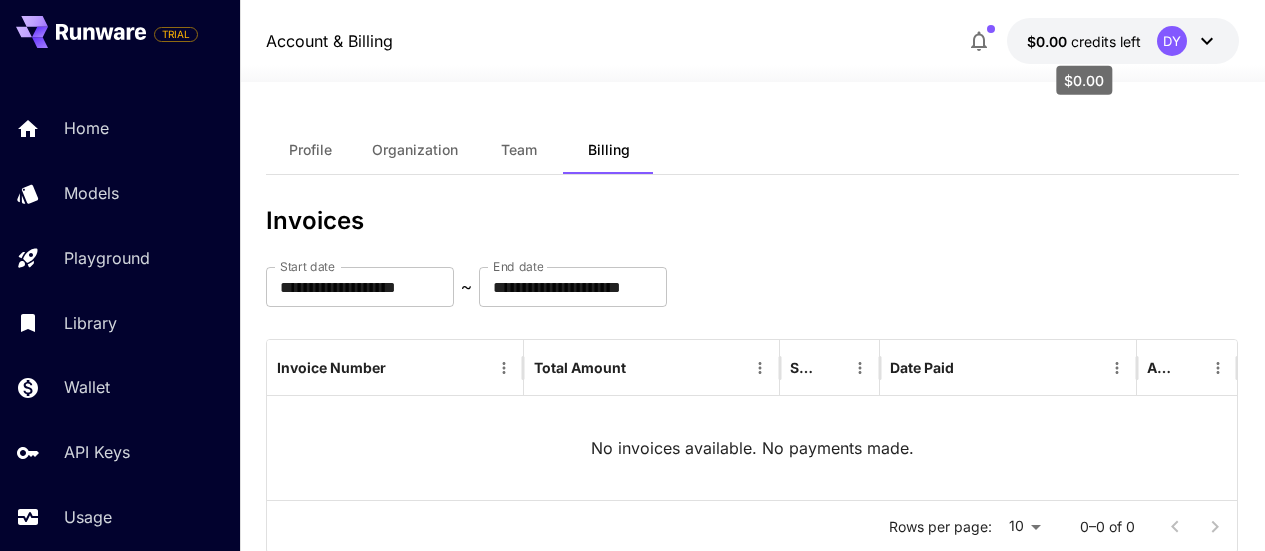 click on "$0.00" at bounding box center [1049, 41] 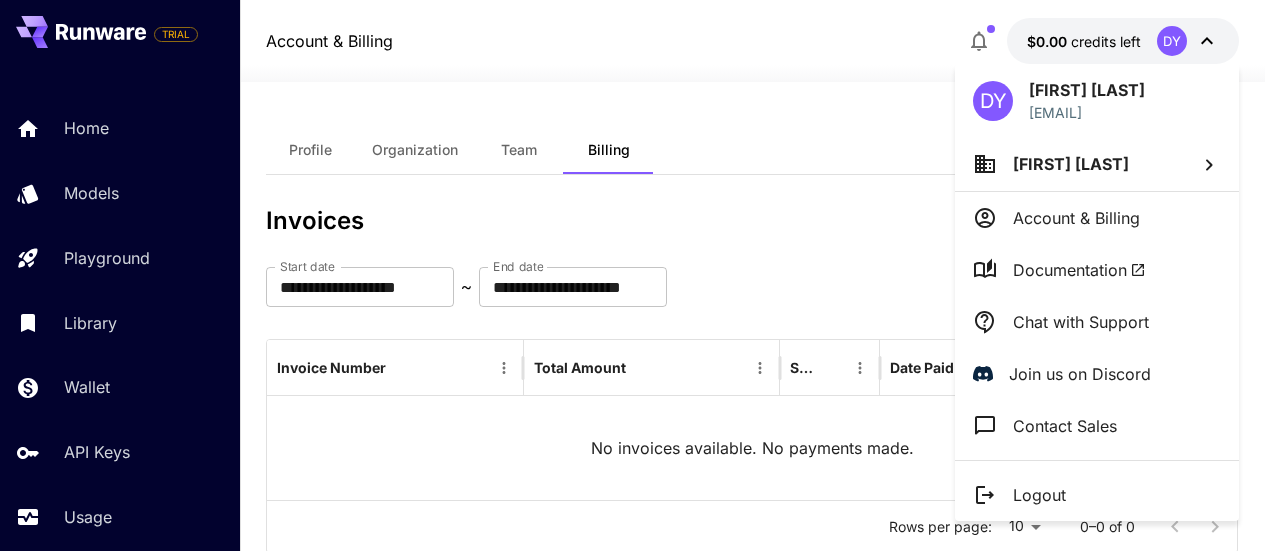click at bounding box center (640, 275) 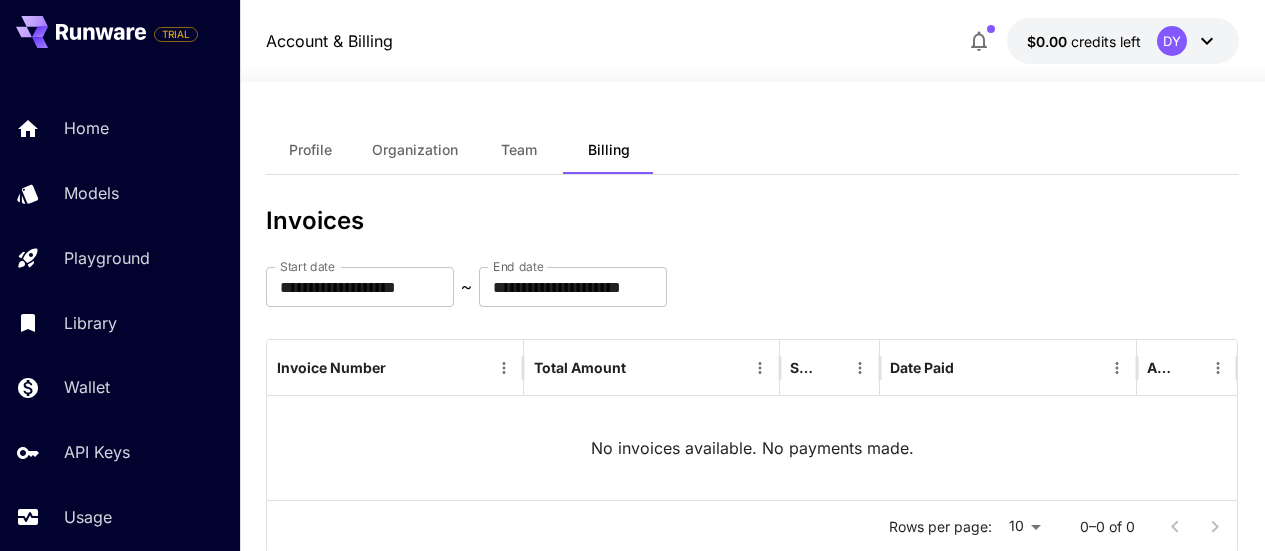 click on "TRIAL" at bounding box center (107, 32) 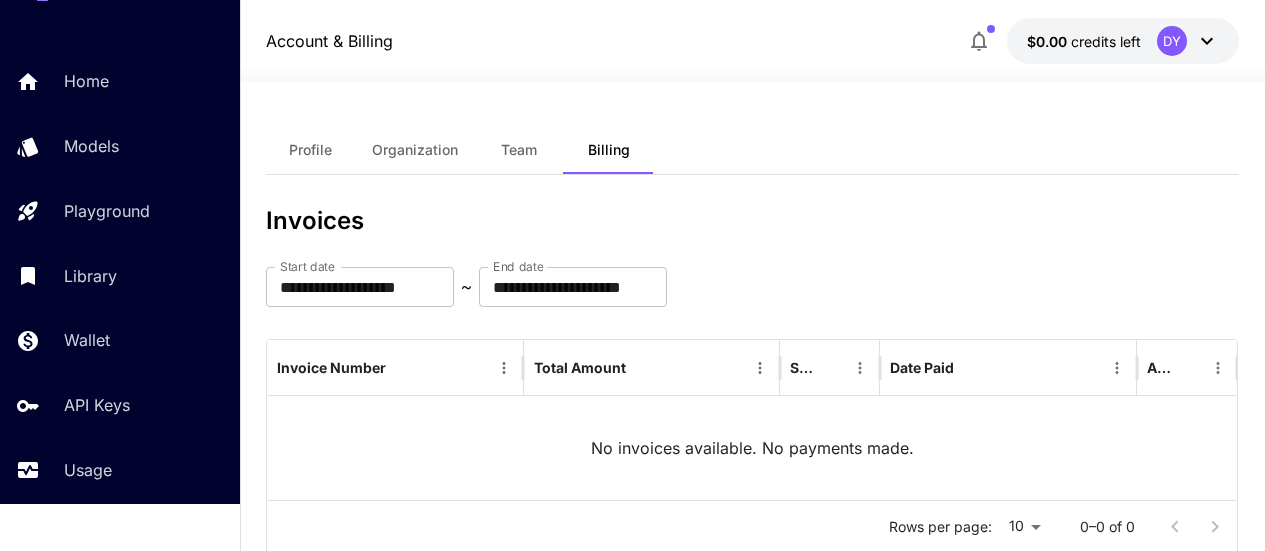 scroll, scrollTop: 154, scrollLeft: 0, axis: vertical 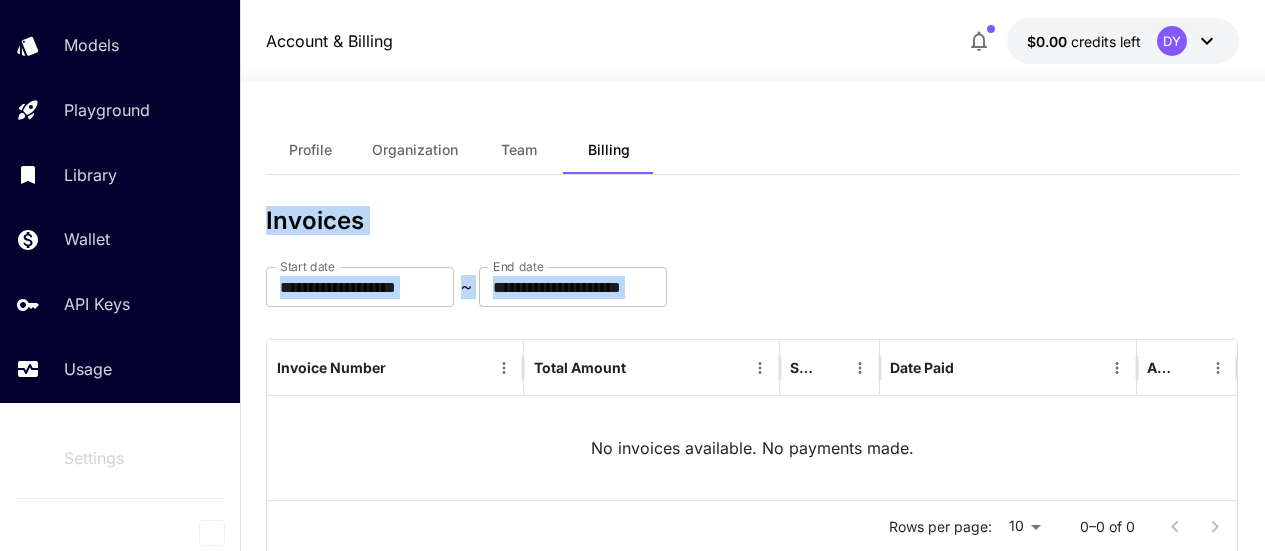 drag, startPoint x: 262, startPoint y: 393, endPoint x: 267, endPoint y: 198, distance: 195.06409 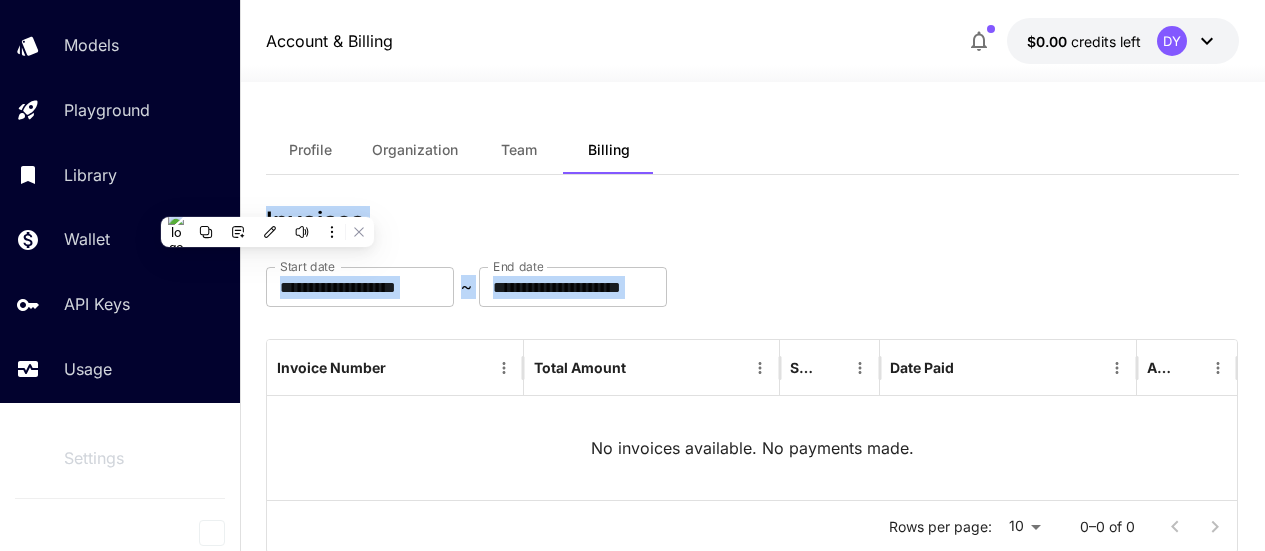 click on "**********" at bounding box center [753, 519] 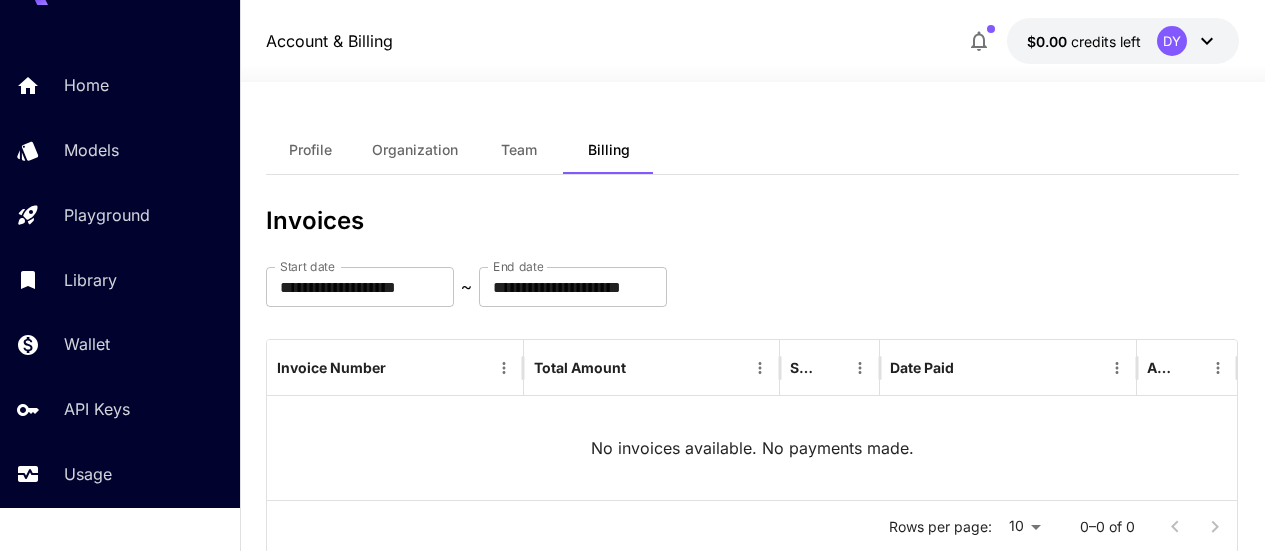 scroll, scrollTop: 0, scrollLeft: 0, axis: both 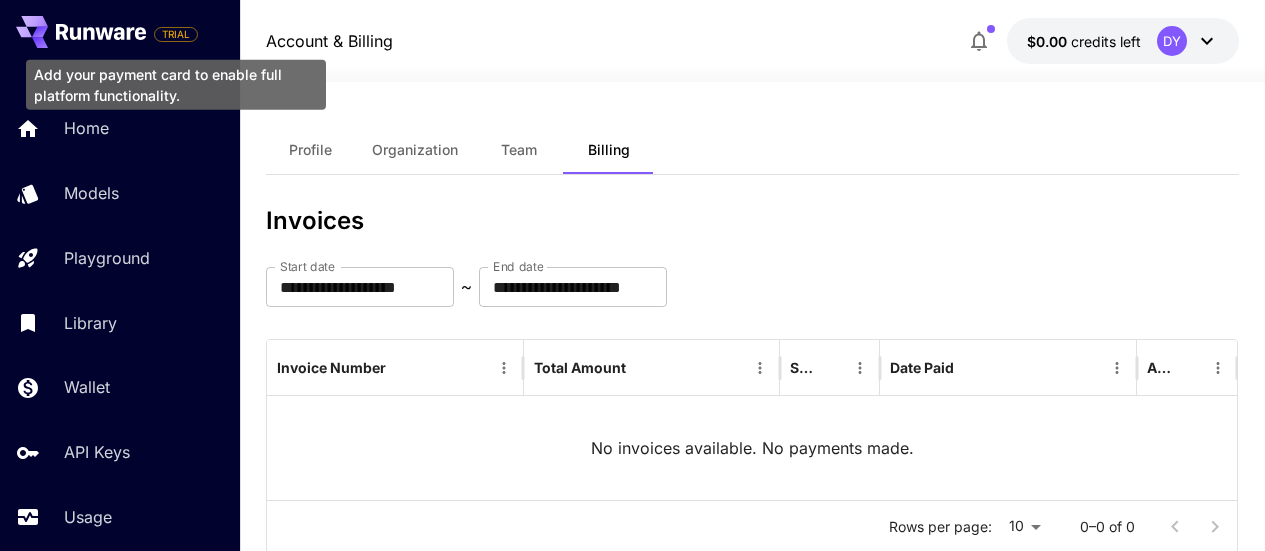 click on "TRIAL" at bounding box center (176, 34) 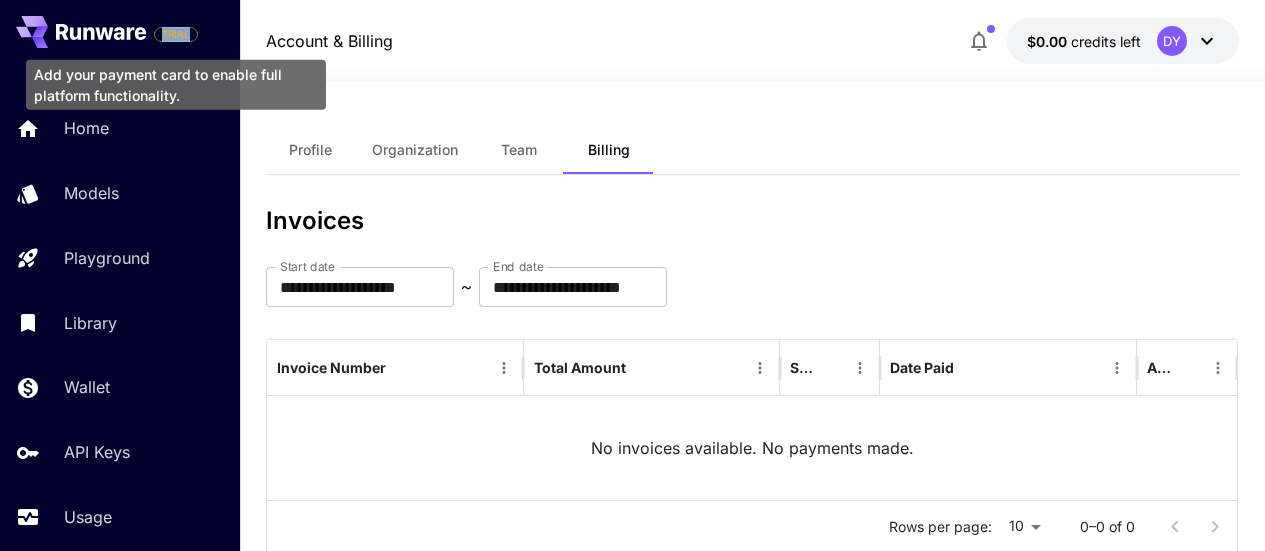 click on "TRIAL" at bounding box center [176, 34] 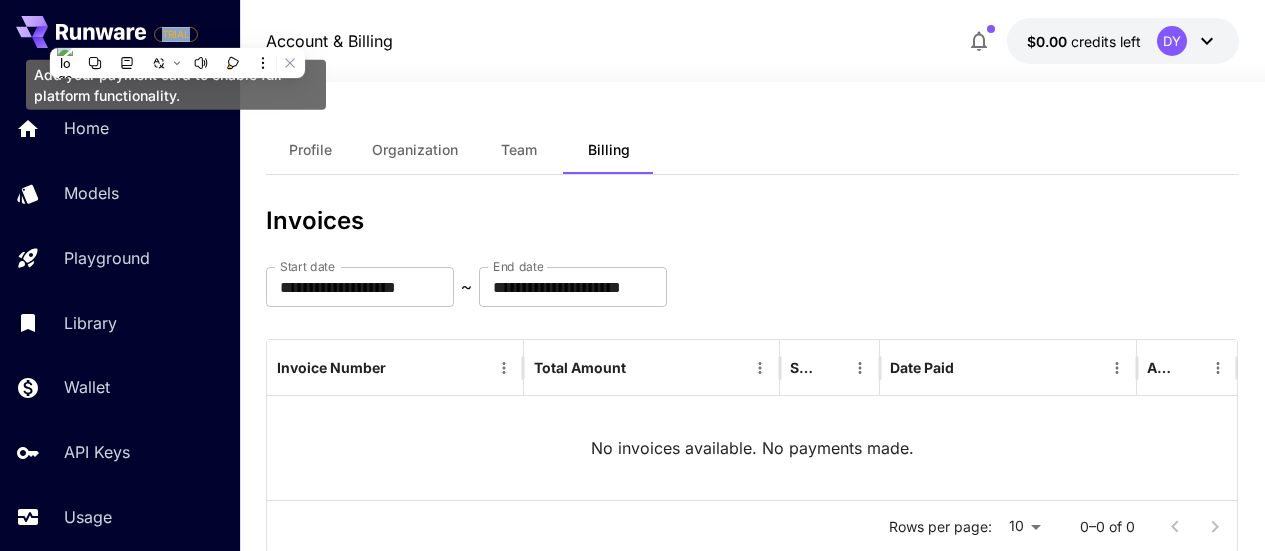click on "TRIAL" at bounding box center [176, 34] 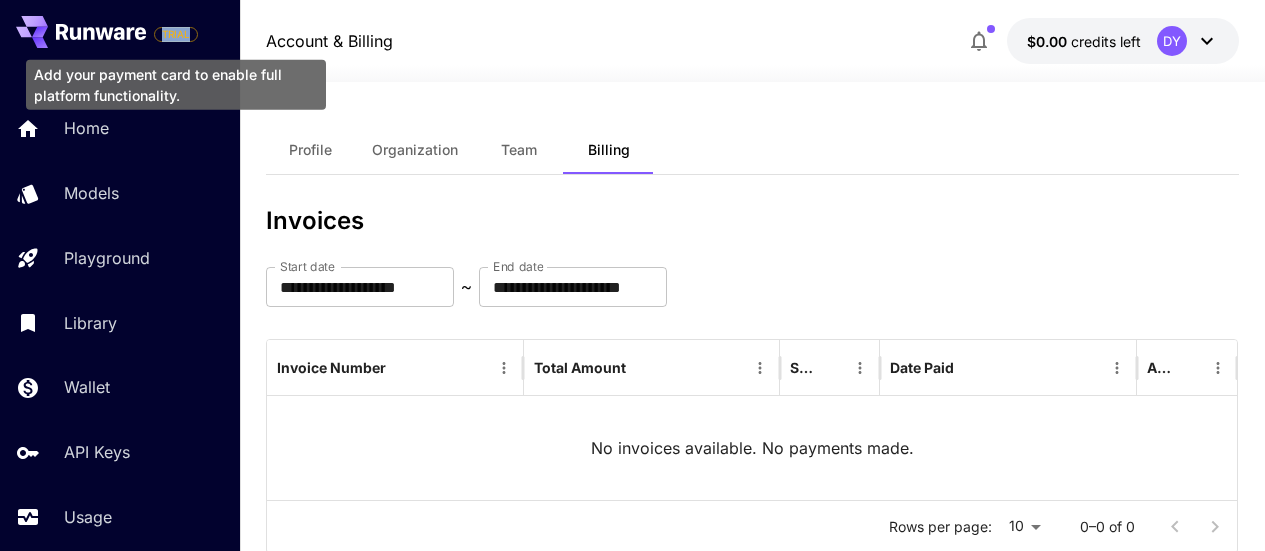 click on "TRIAL" at bounding box center (176, 34) 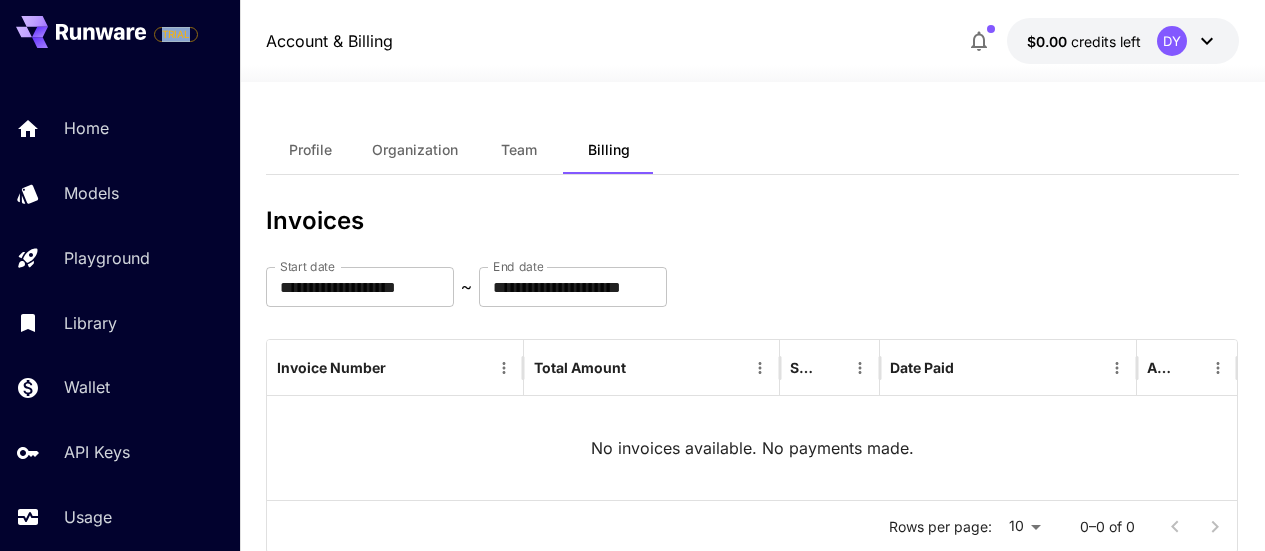 click 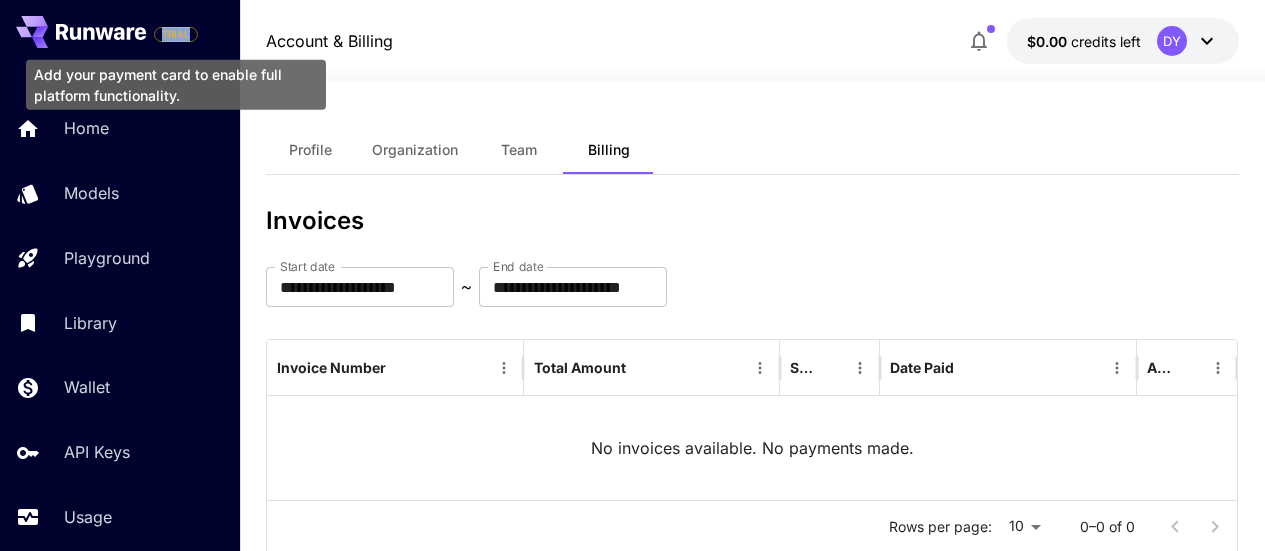 click on "TRIAL" at bounding box center (176, 34) 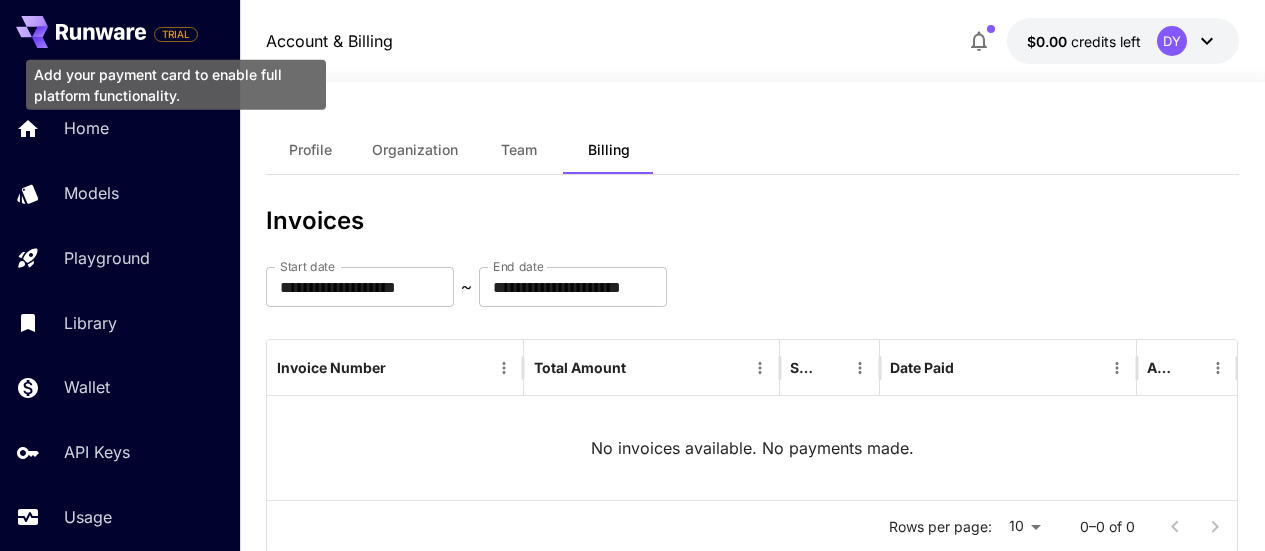 click on "Add your payment card to enable full platform functionality." at bounding box center [176, 85] 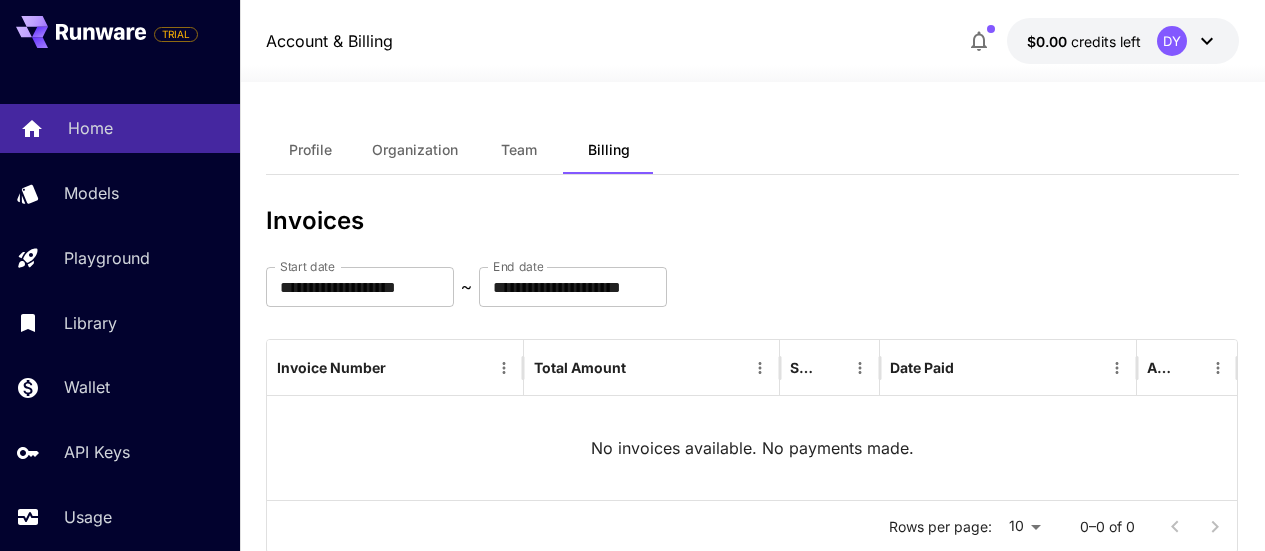 click on "Home" at bounding box center (90, 128) 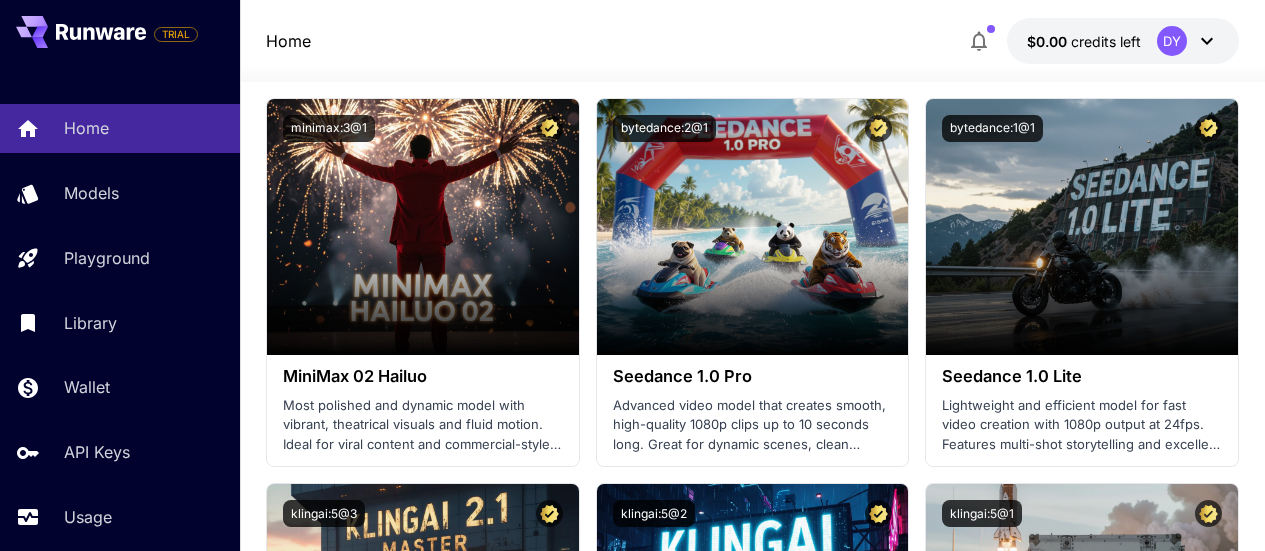 scroll, scrollTop: 900, scrollLeft: 0, axis: vertical 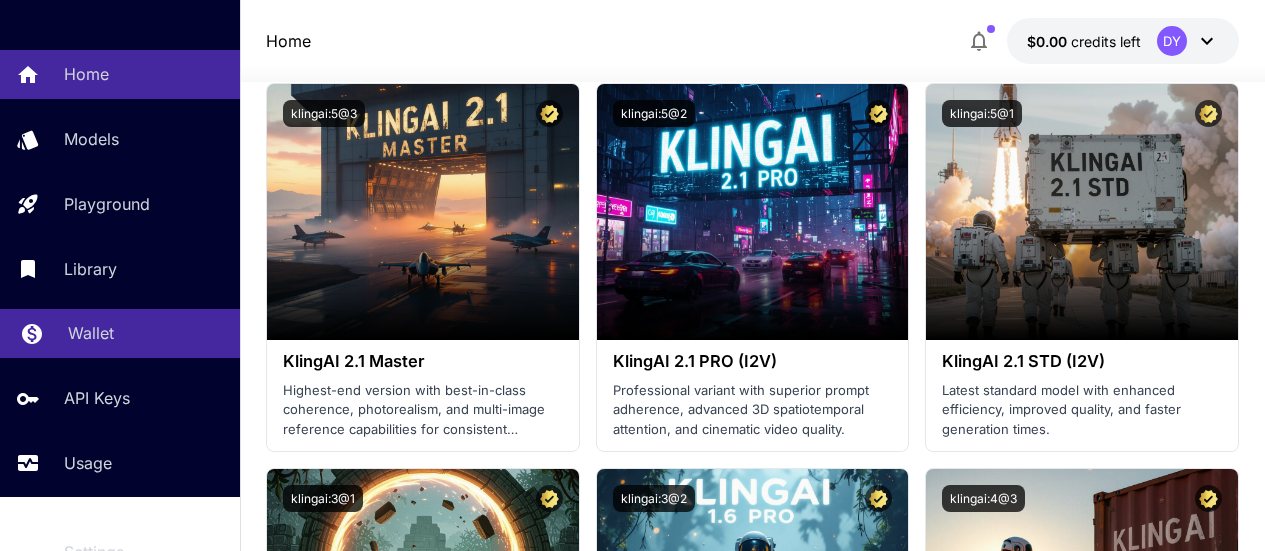 click on "Wallet" at bounding box center (146, 333) 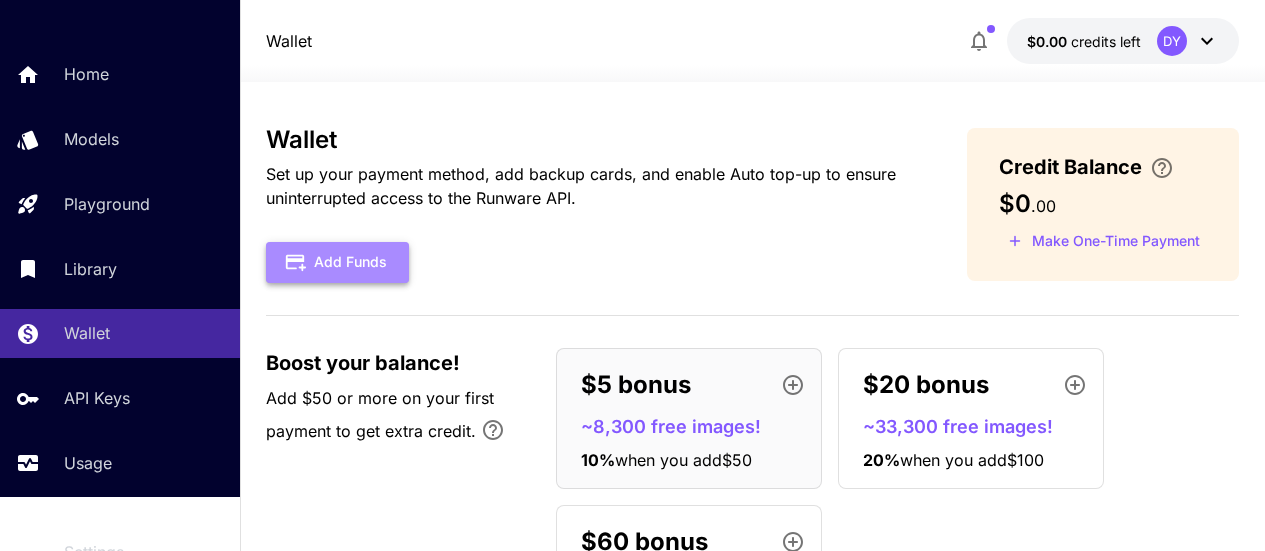 click on "Add Funds" at bounding box center [337, 262] 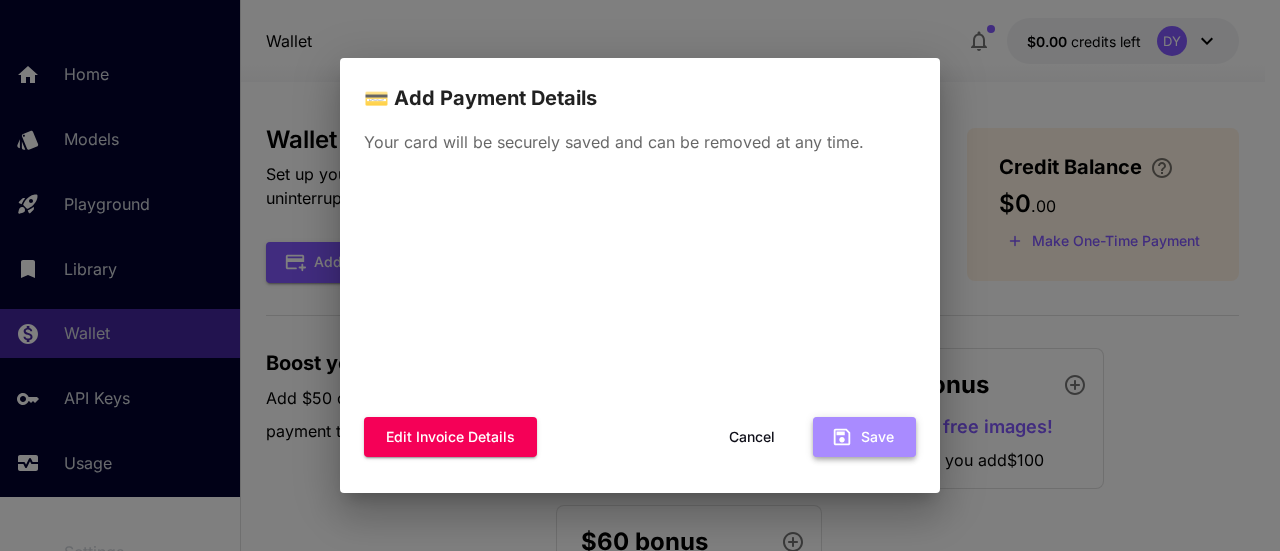 click on "Save" at bounding box center [864, 437] 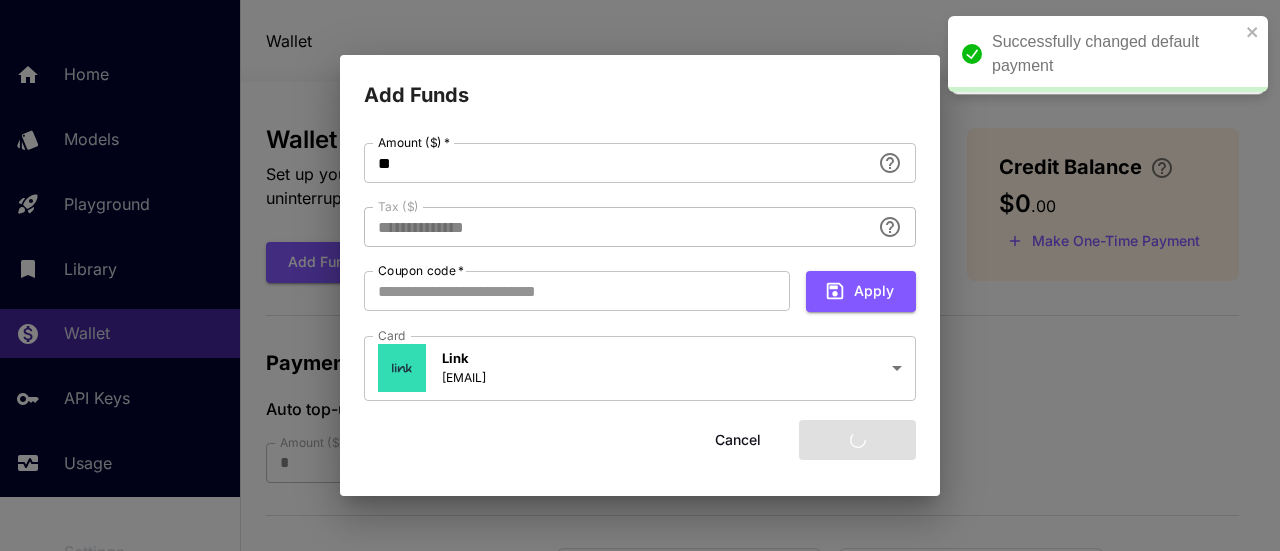 type on "****" 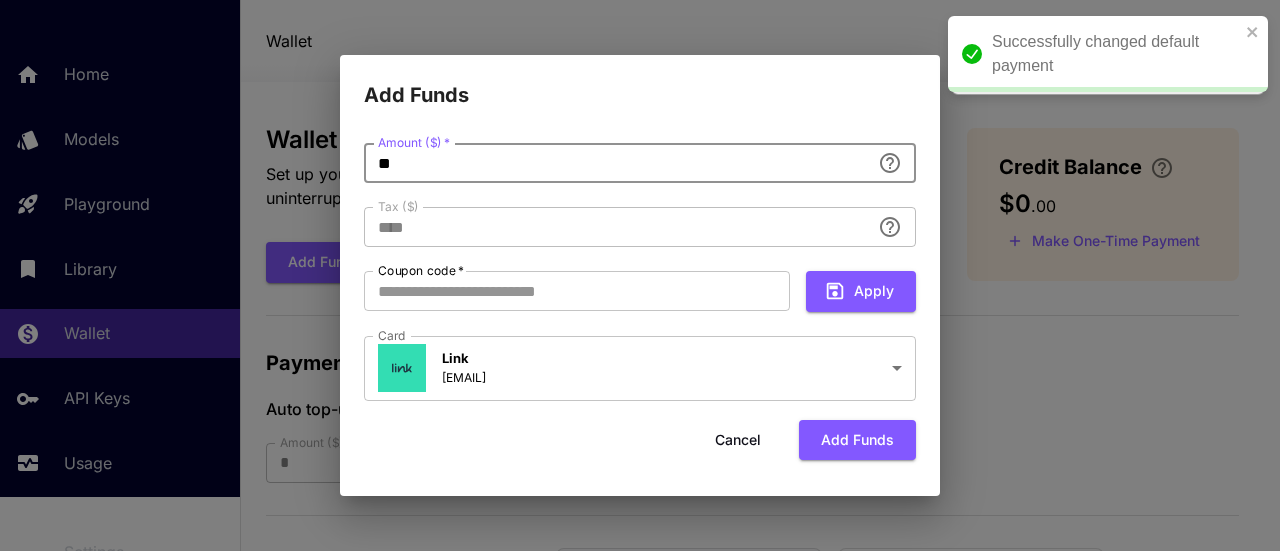 click on "**" at bounding box center [617, 163] 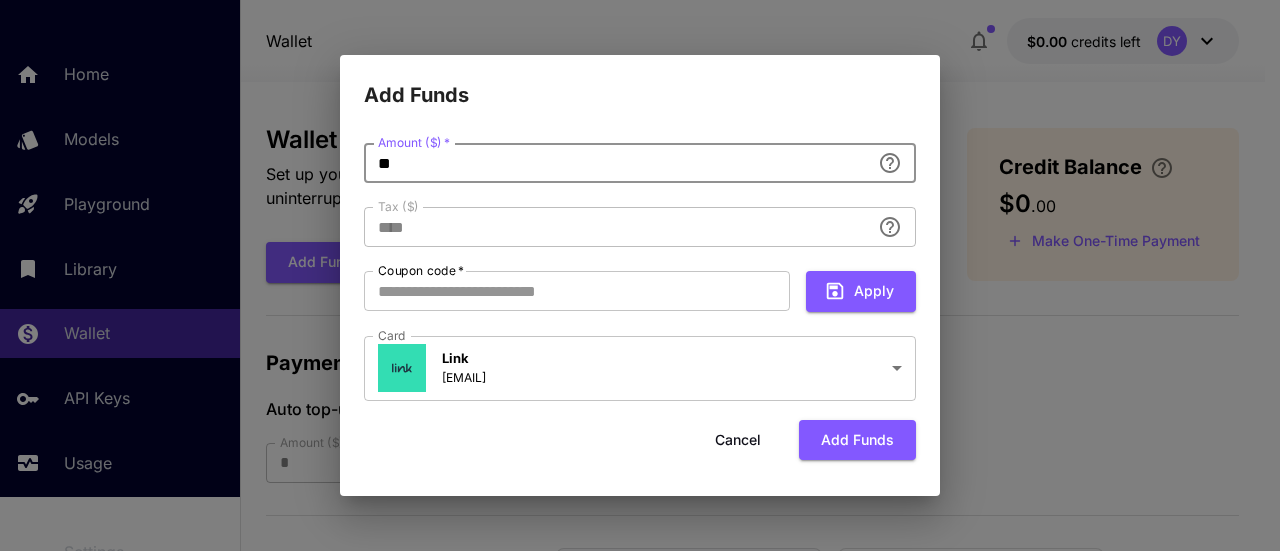 drag, startPoint x: 427, startPoint y: 169, endPoint x: 342, endPoint y: 180, distance: 85.70881 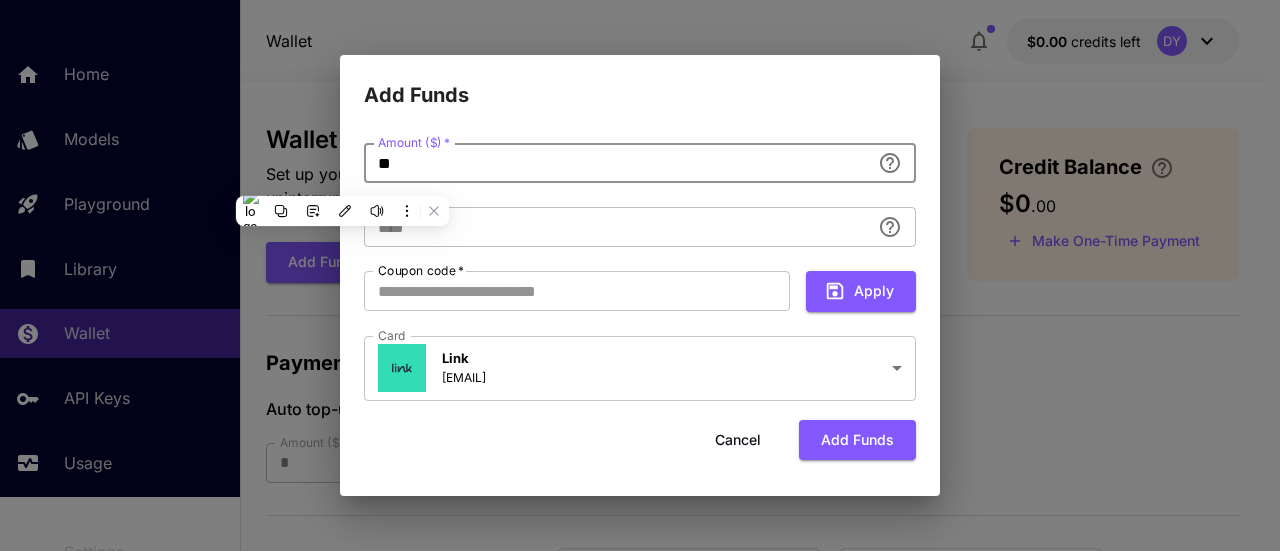 type on "*" 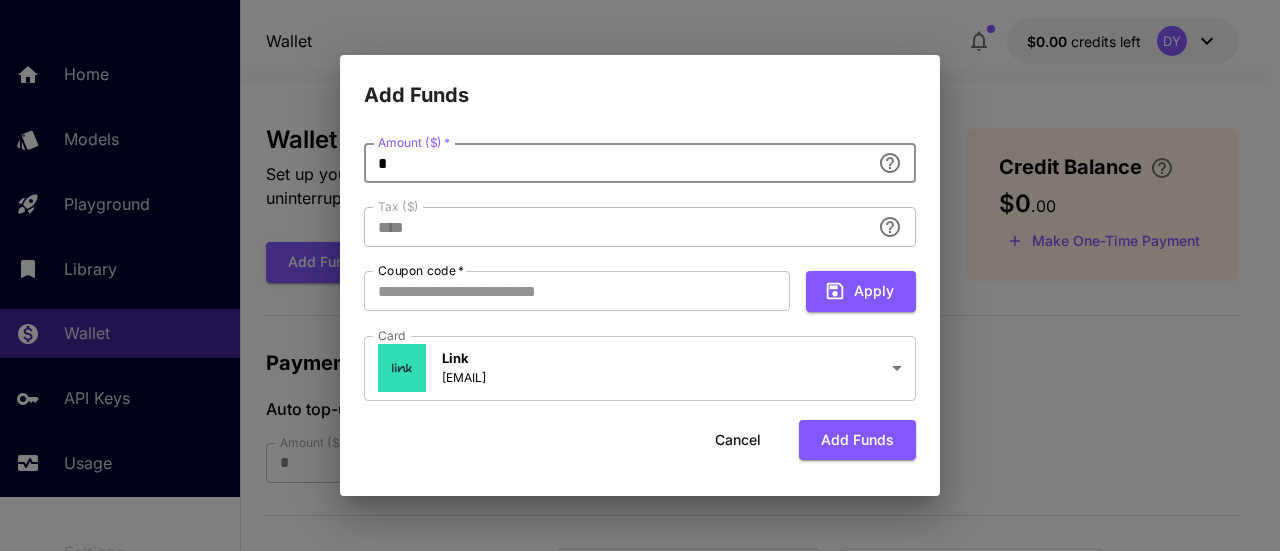 type on "**********" 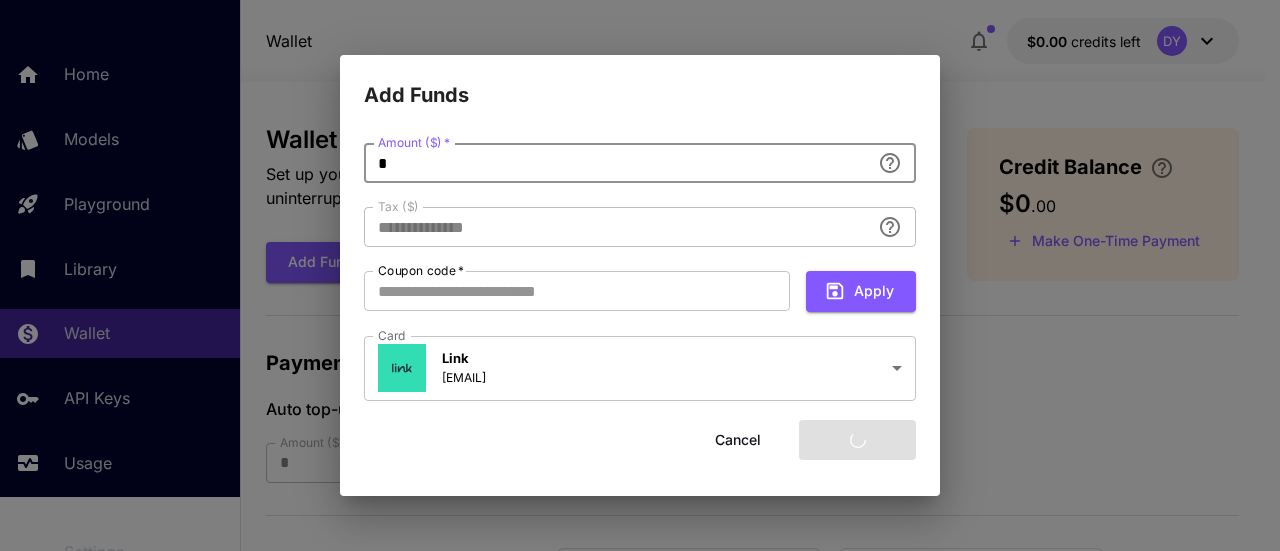 type on "**" 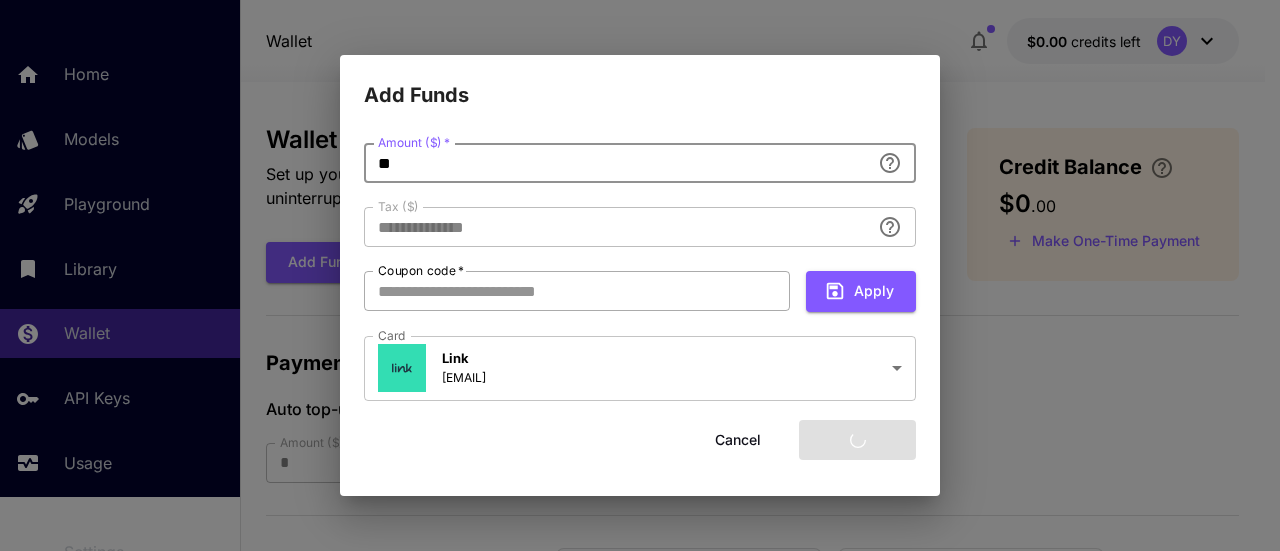type on "****" 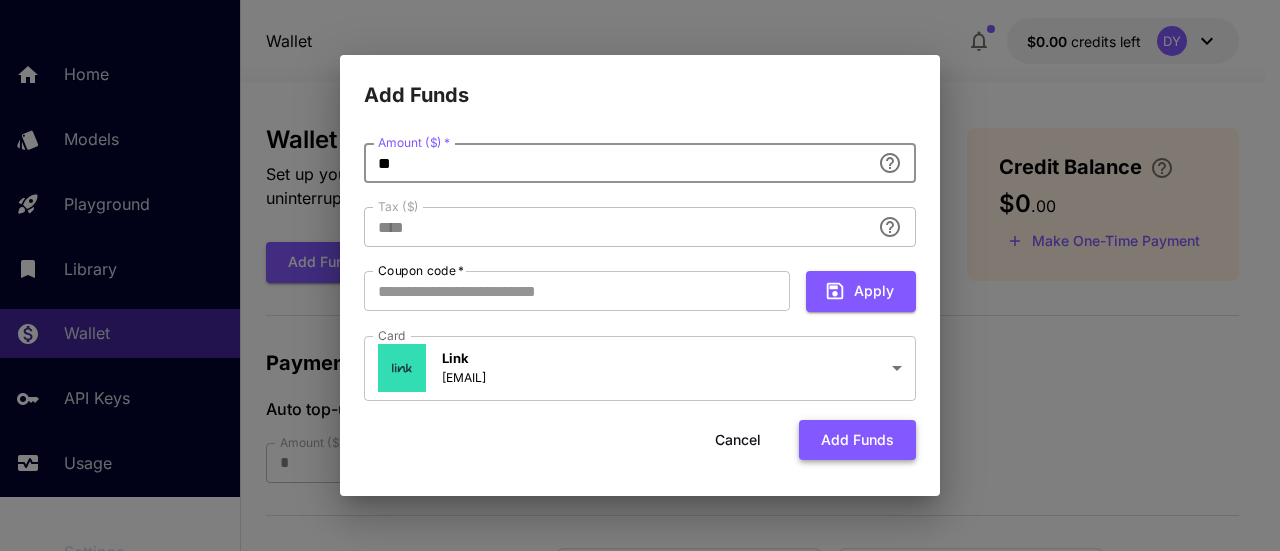 click on "Add funds" at bounding box center (857, 440) 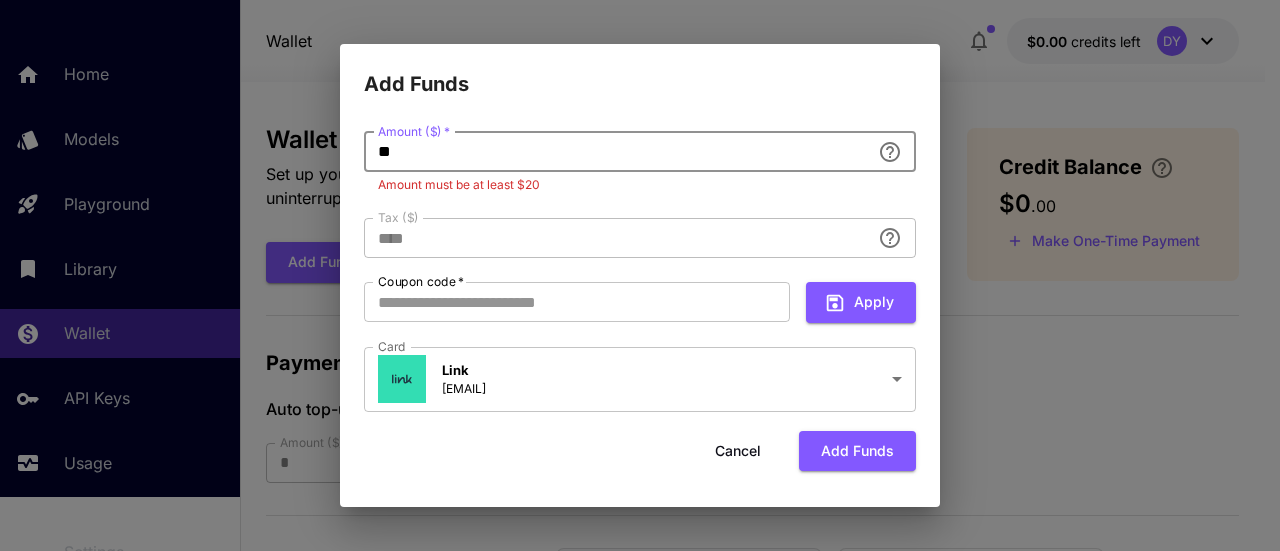 click on "**" at bounding box center (617, 152) 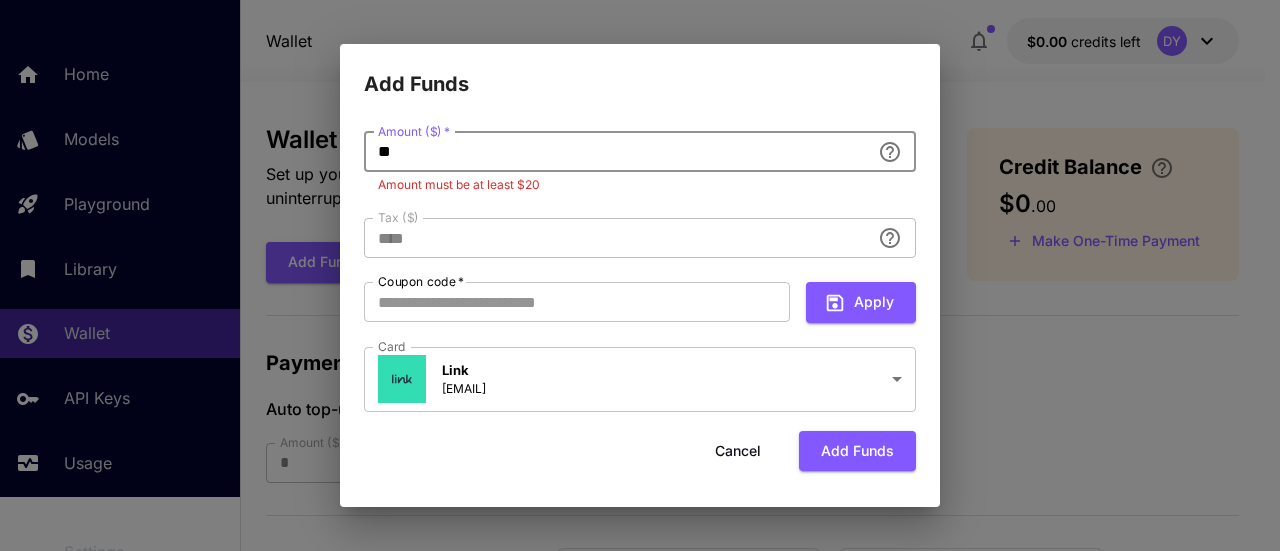 drag, startPoint x: 384, startPoint y: 150, endPoint x: 362, endPoint y: 153, distance: 22.203604 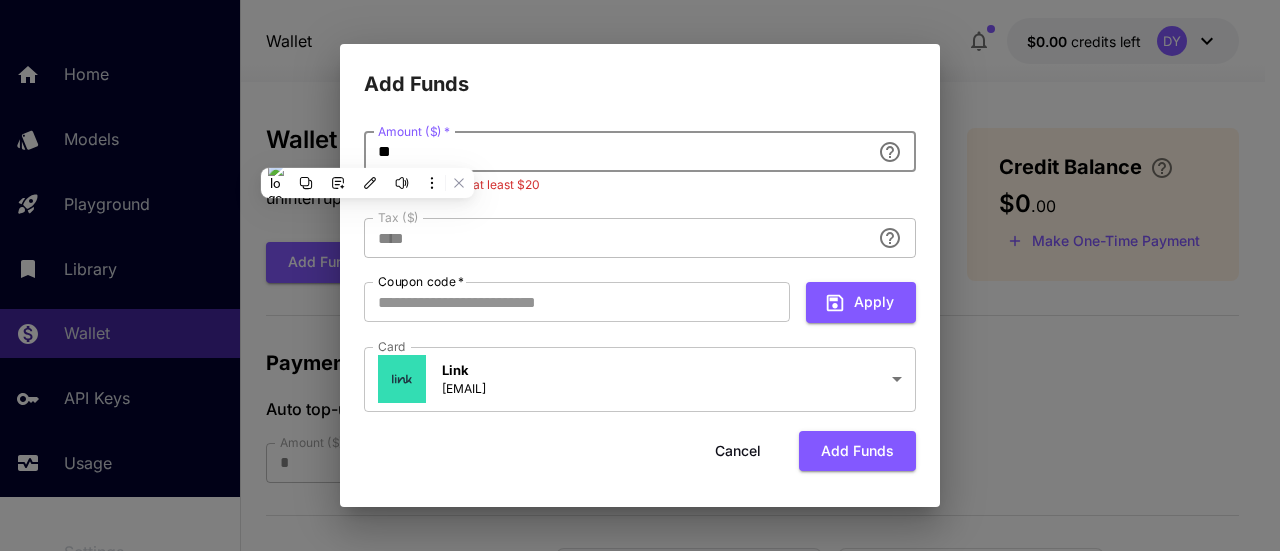 type on "**" 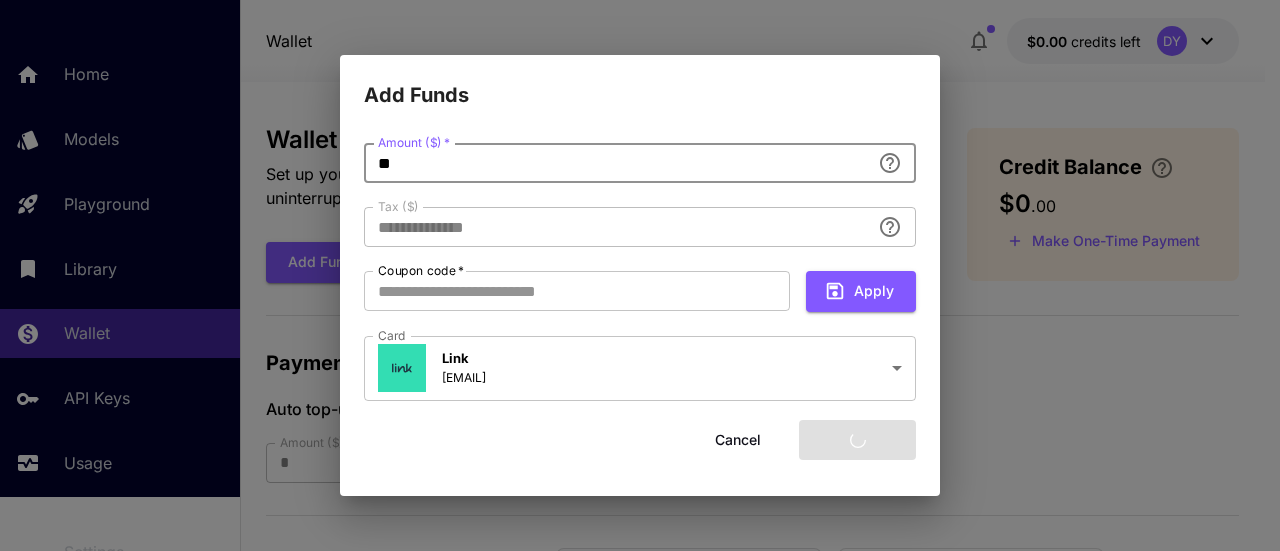 type on "****" 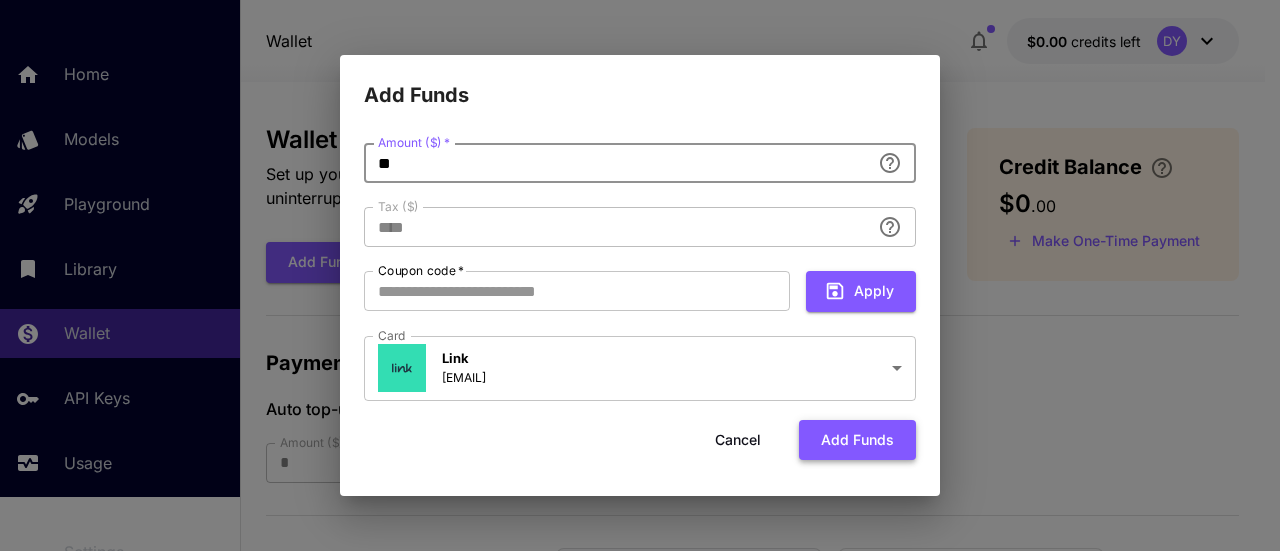 type on "**" 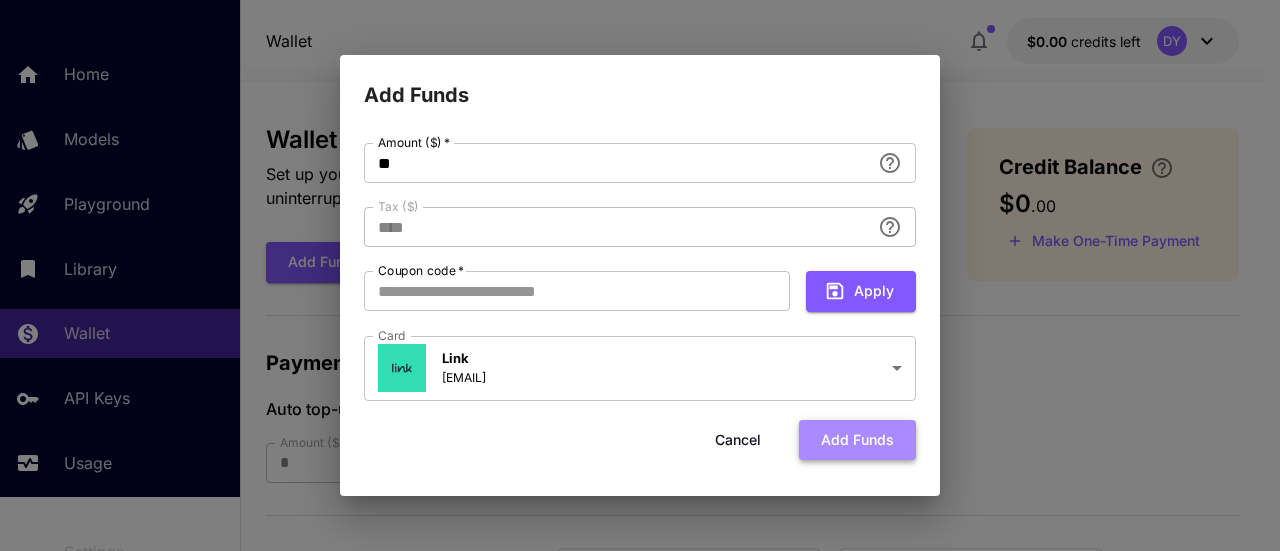 click on "Add funds" at bounding box center (857, 440) 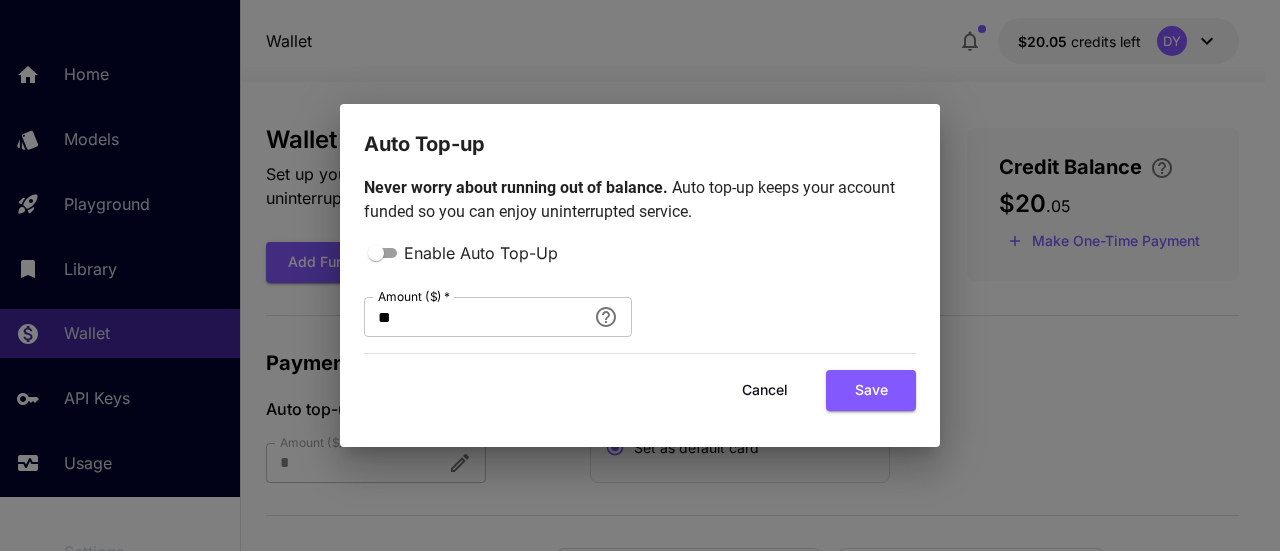click on "Save" at bounding box center [871, 390] 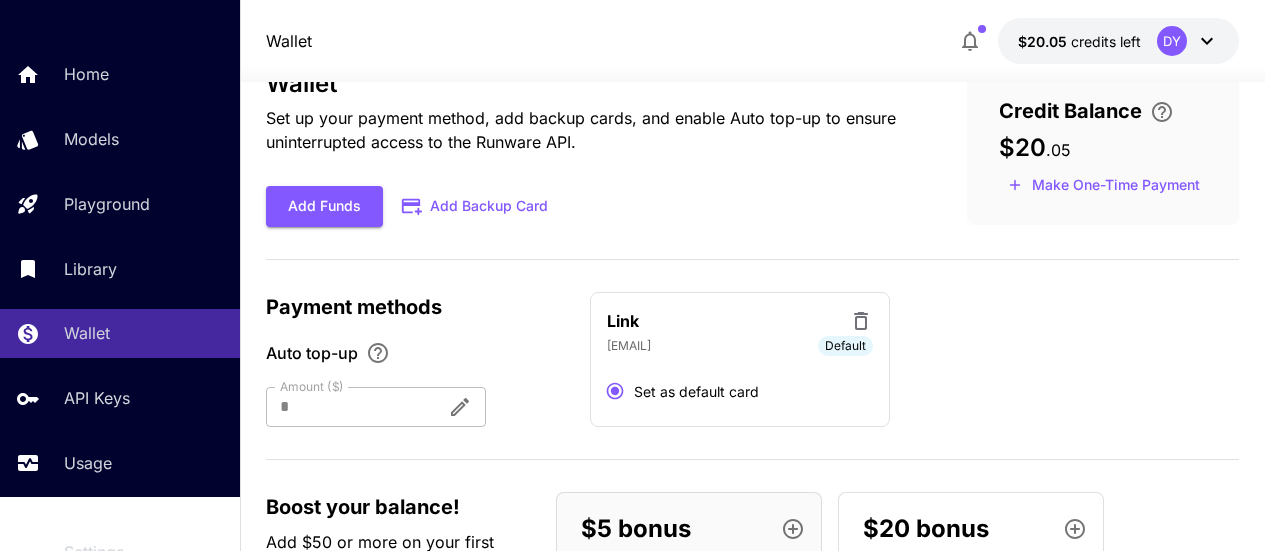 scroll, scrollTop: 0, scrollLeft: 0, axis: both 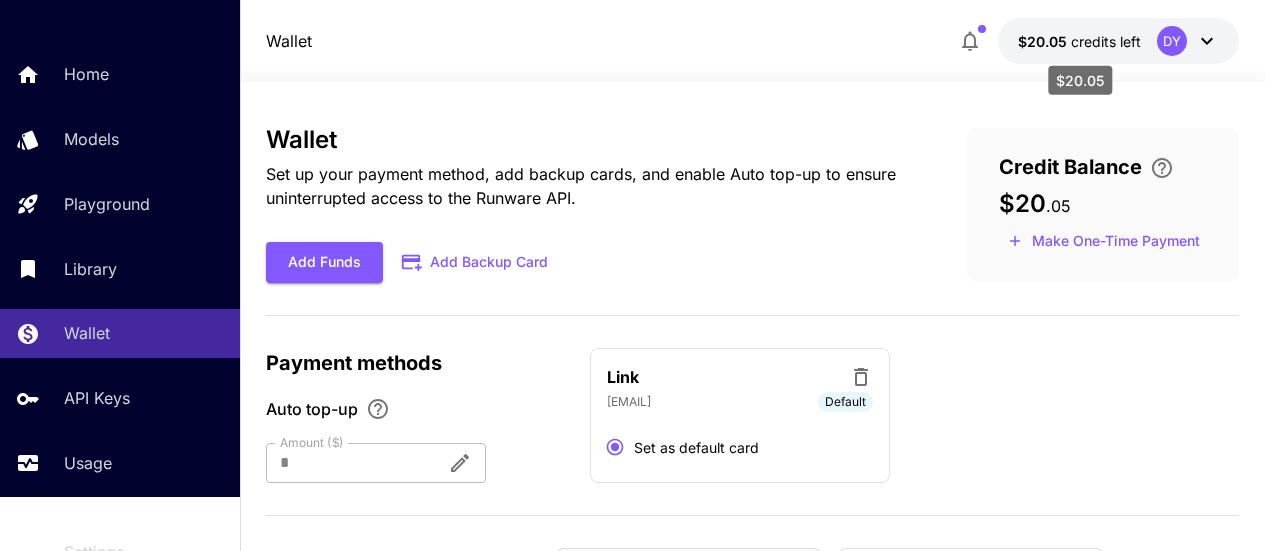 click on "credits left" at bounding box center [1106, 41] 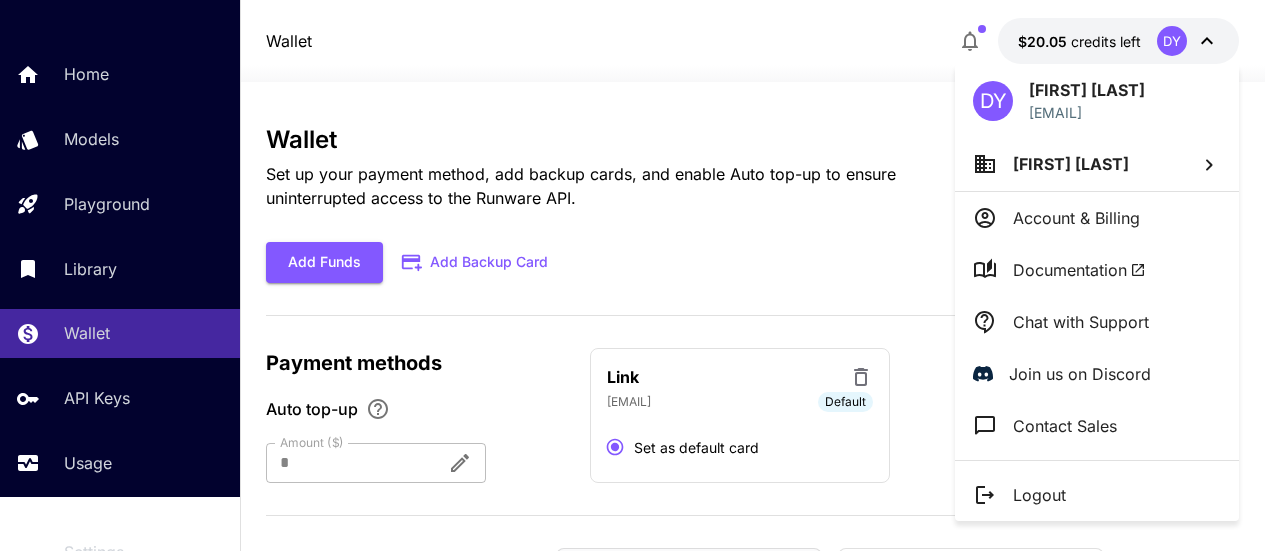 click on "Account & Billing" at bounding box center (1076, 218) 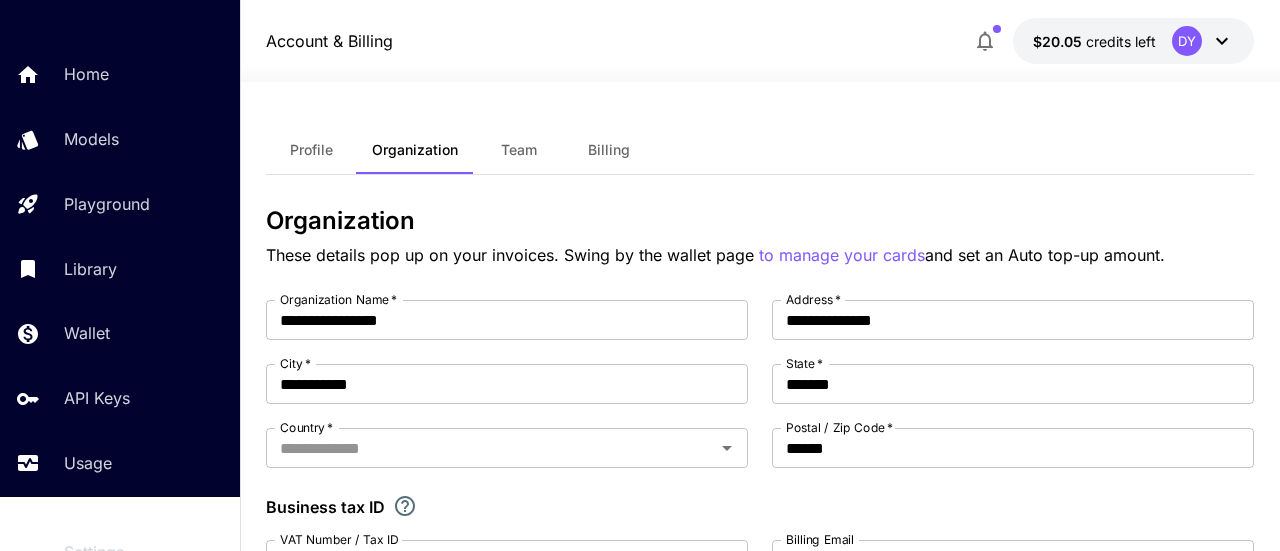 type on "*****" 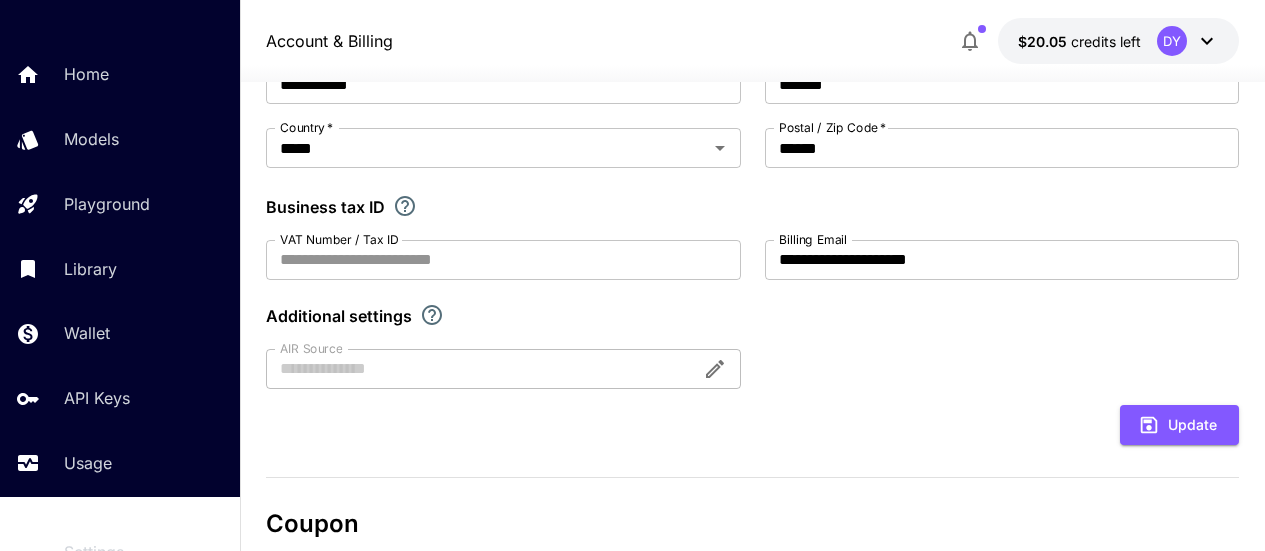scroll, scrollTop: 0, scrollLeft: 0, axis: both 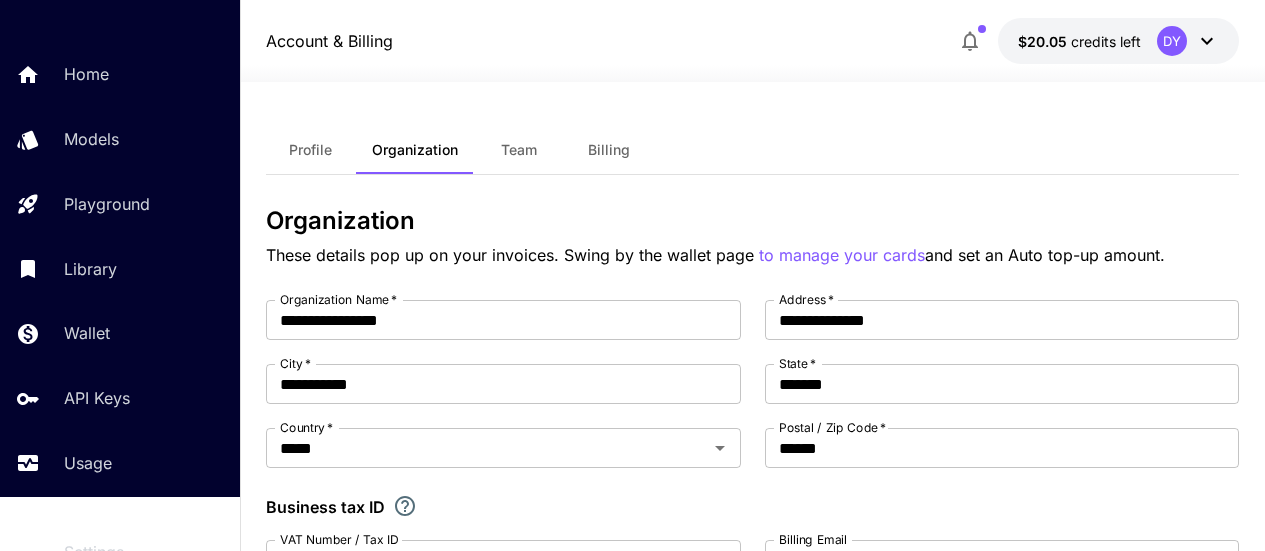 click on "Billing" at bounding box center (609, 150) 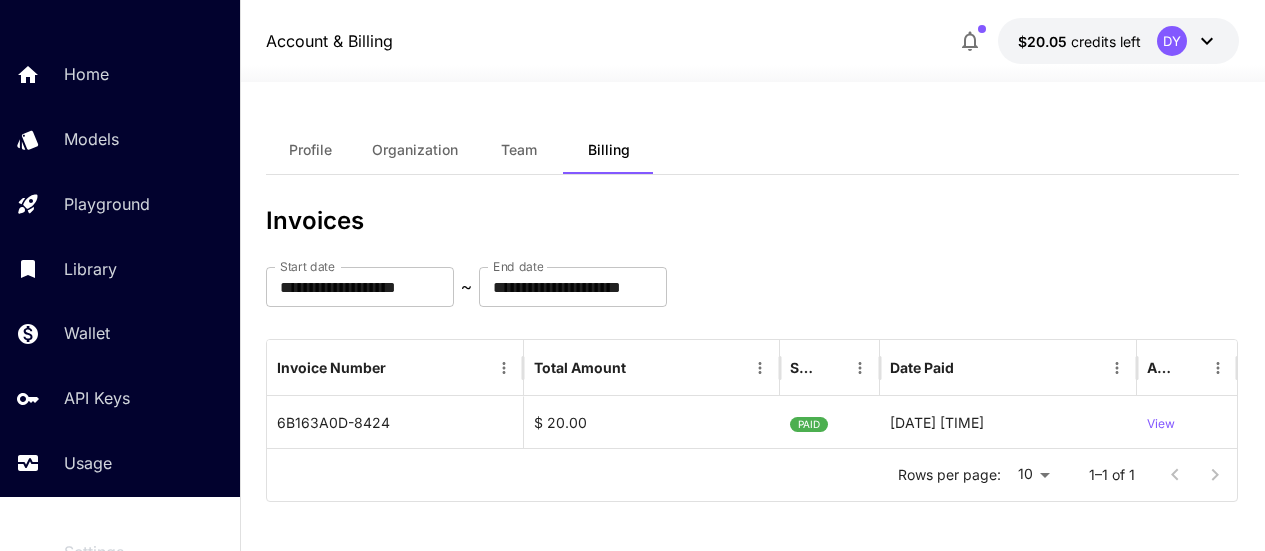 scroll, scrollTop: 100, scrollLeft: 0, axis: vertical 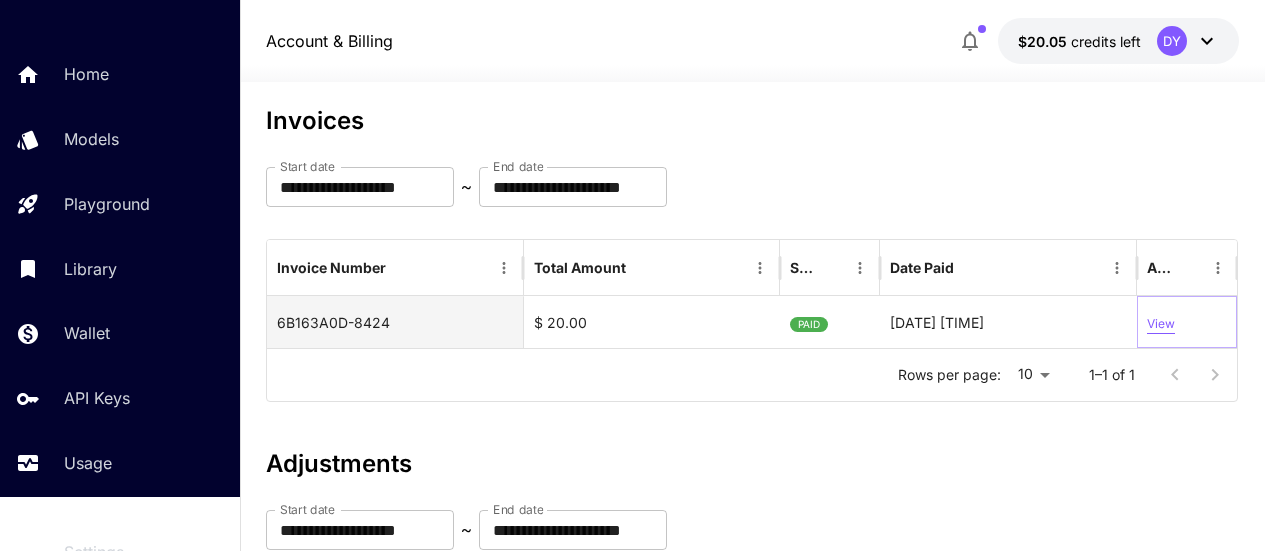 click on "View" at bounding box center [1161, 324] 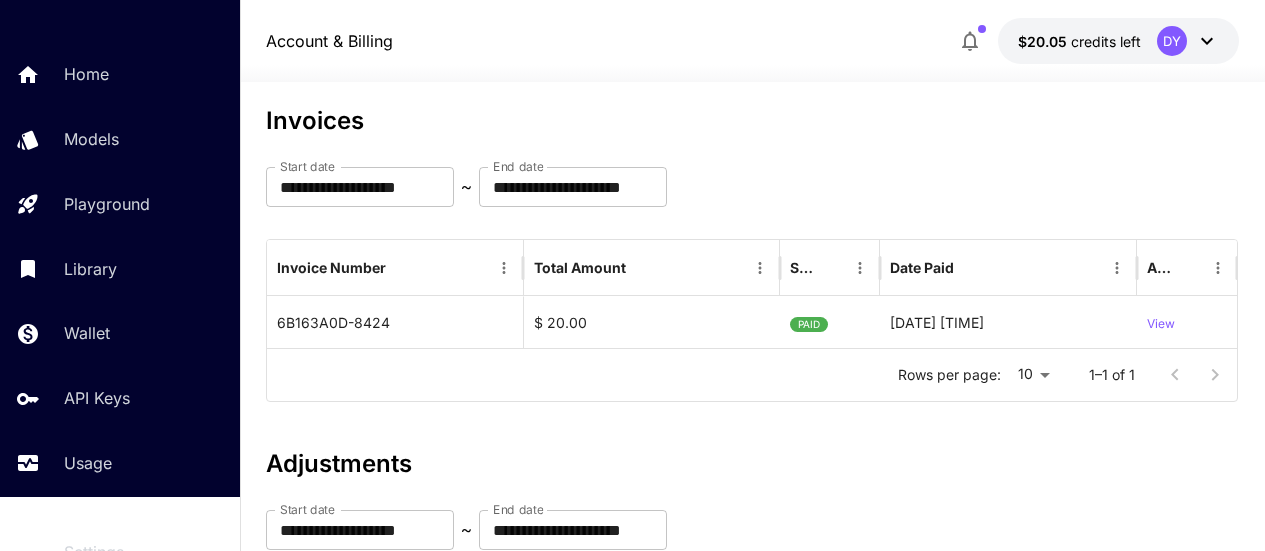 click 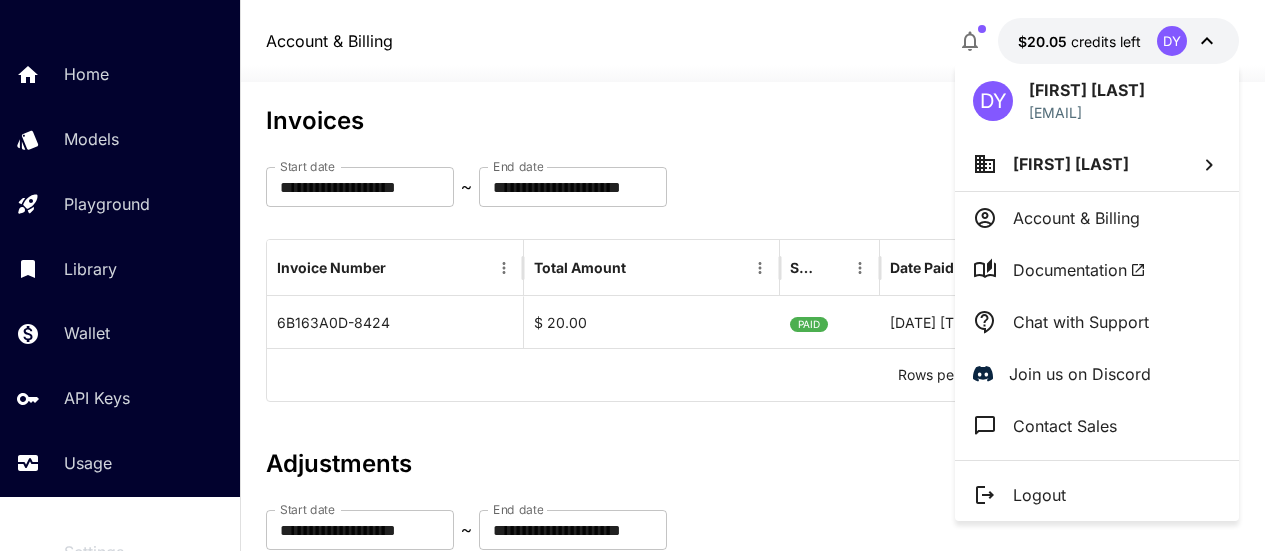 click at bounding box center [640, 275] 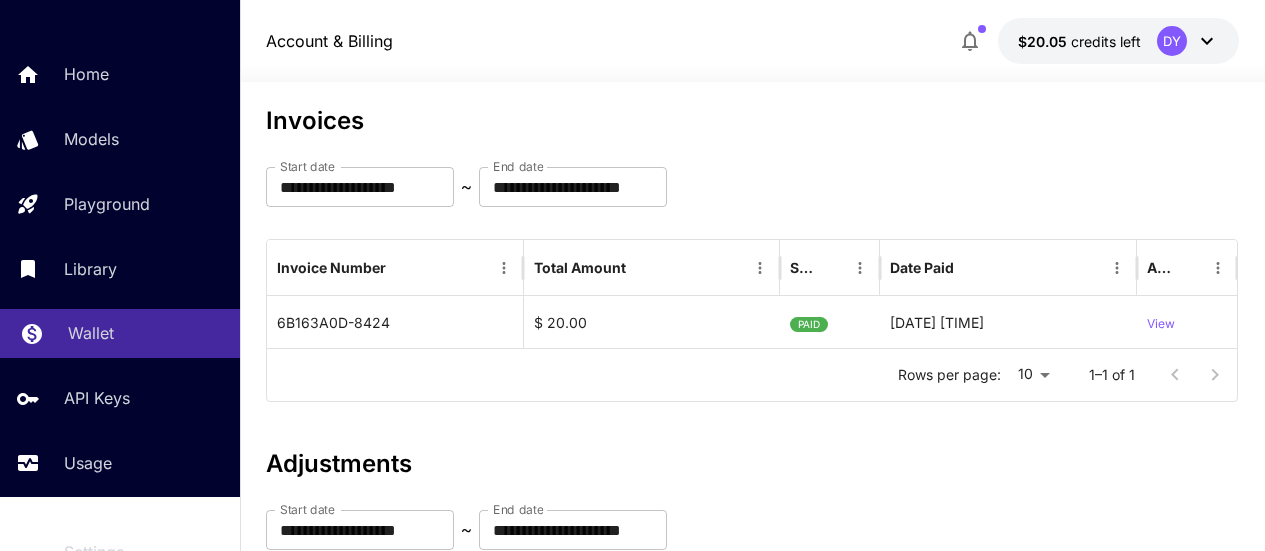 scroll, scrollTop: 154, scrollLeft: 0, axis: vertical 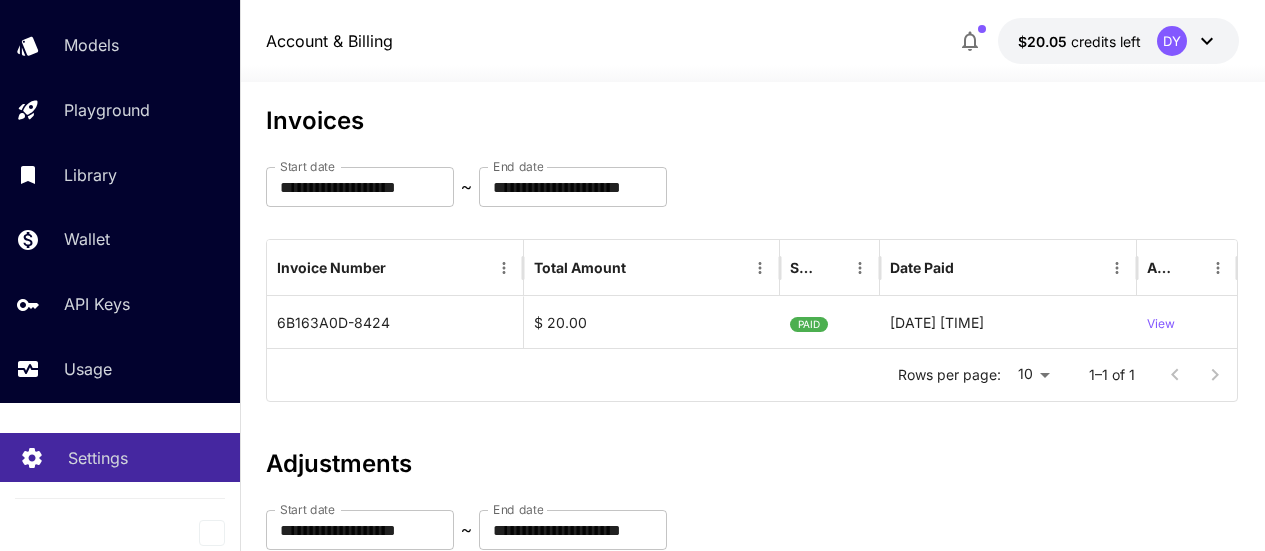 click on "Settings" at bounding box center [120, 457] 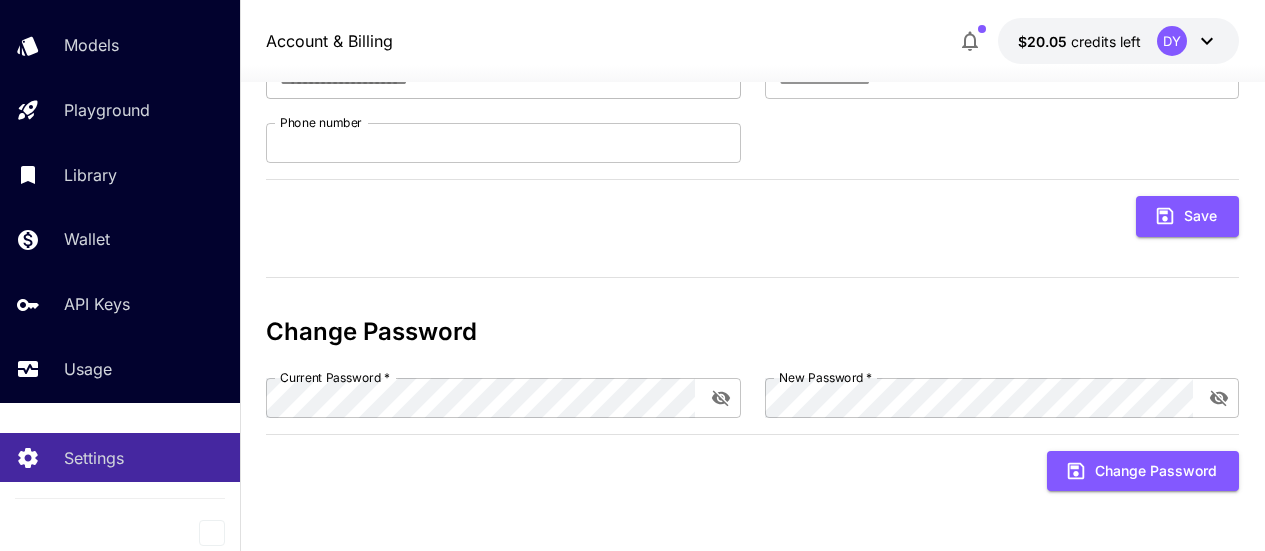 scroll, scrollTop: 0, scrollLeft: 0, axis: both 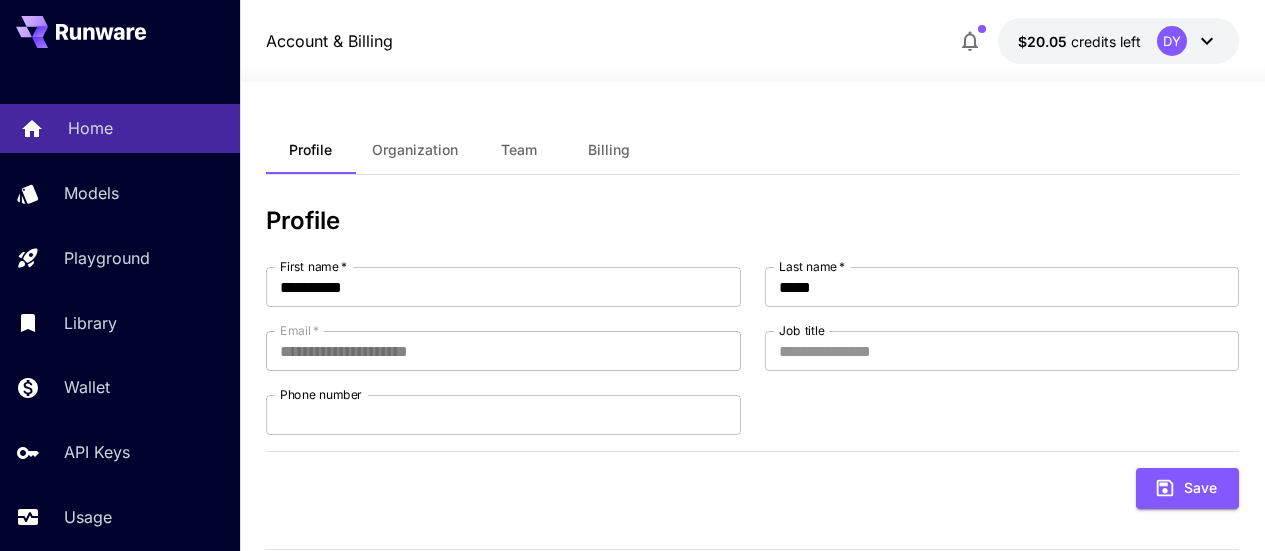 click on "Home" at bounding box center (146, 128) 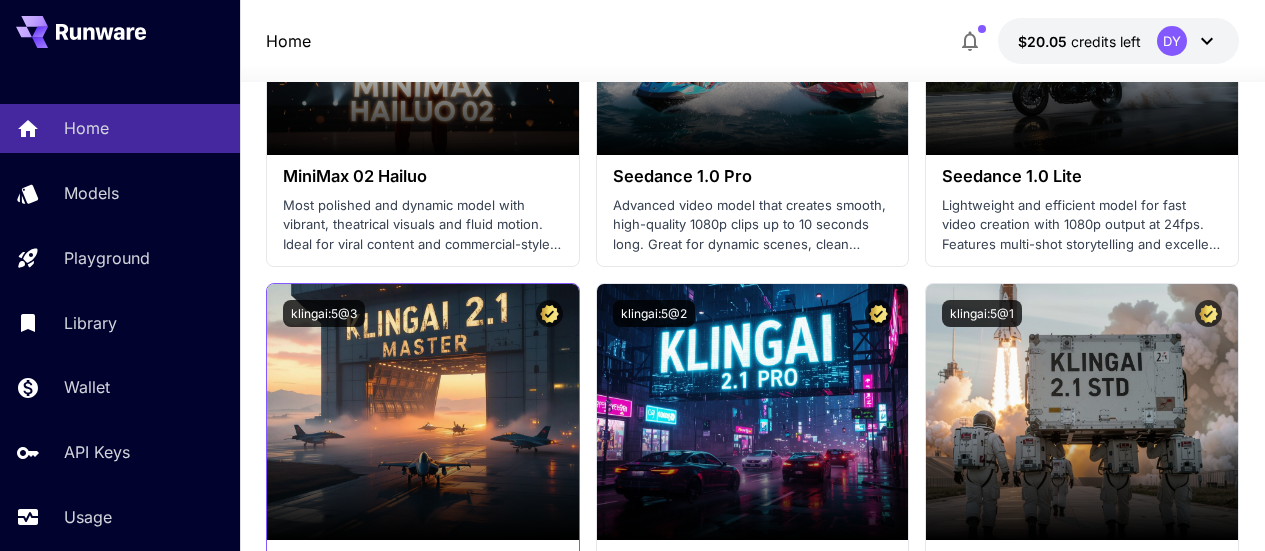 scroll, scrollTop: 800, scrollLeft: 0, axis: vertical 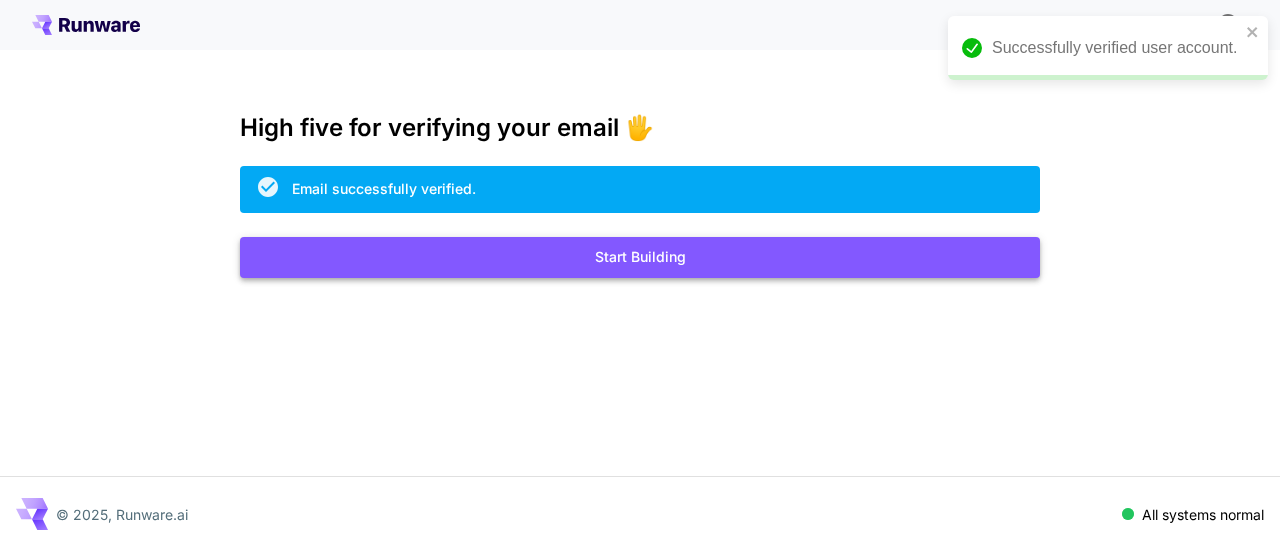 click on "Start Building" at bounding box center [640, 257] 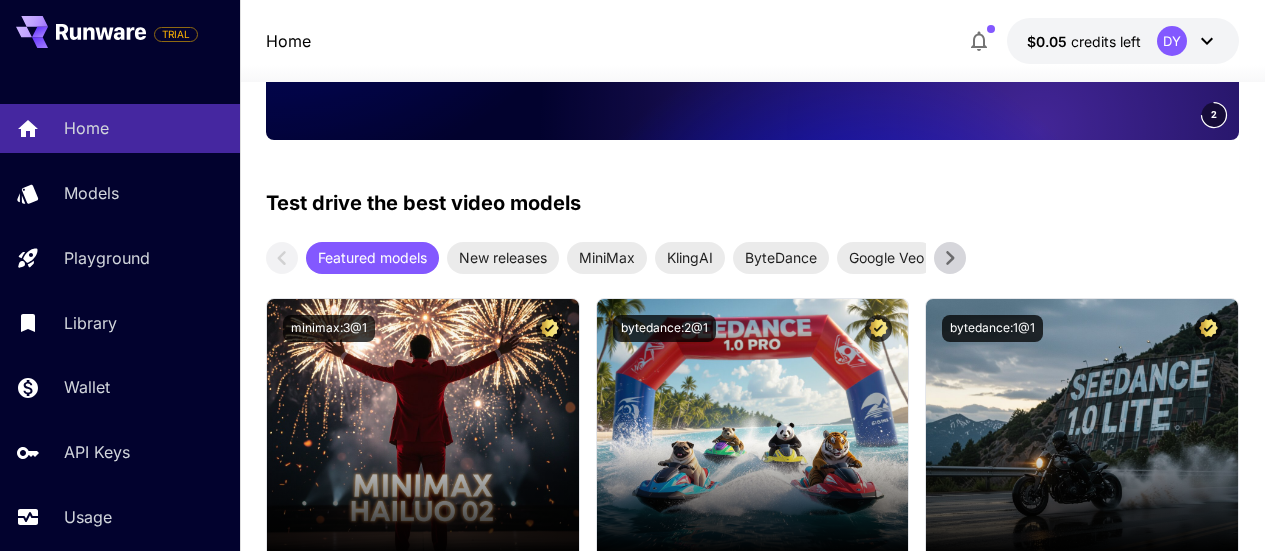 scroll, scrollTop: 700, scrollLeft: 0, axis: vertical 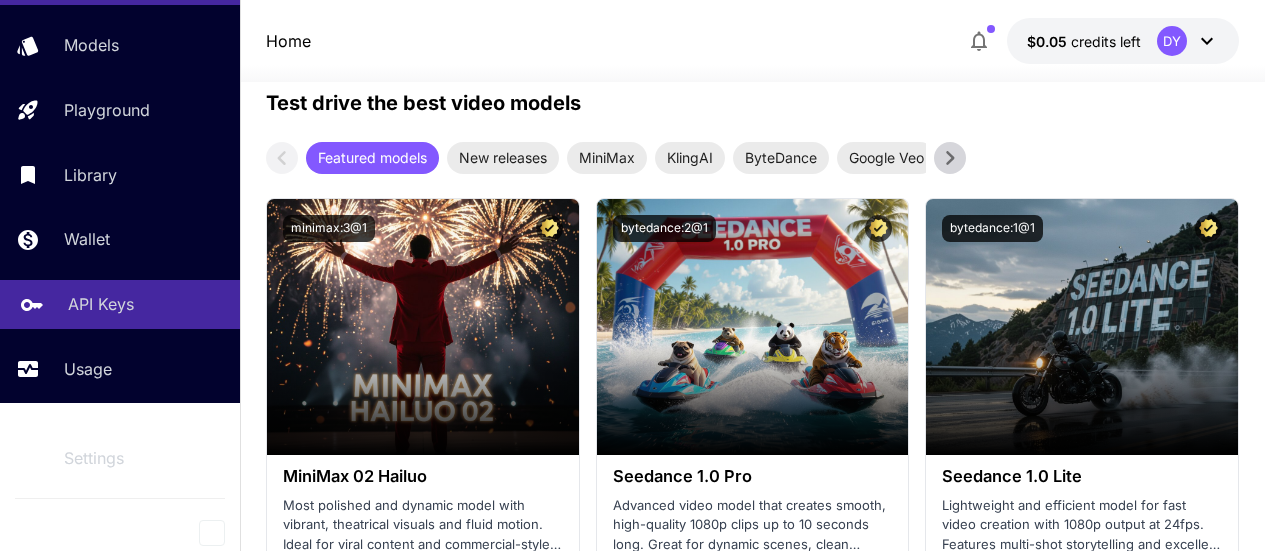 click on "API Keys" at bounding box center (146, 304) 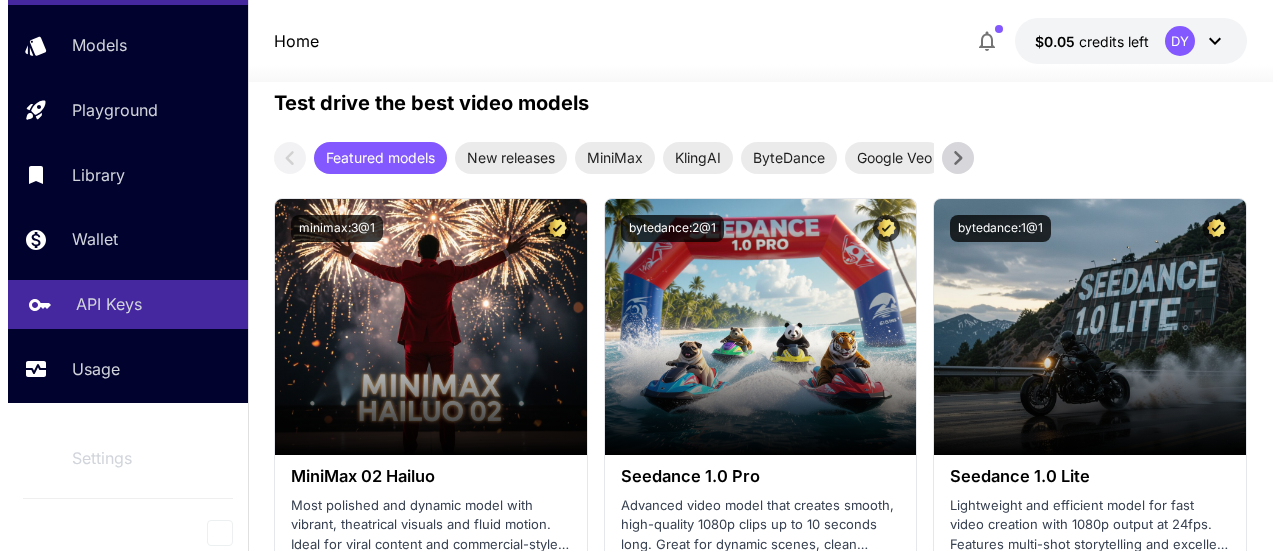 scroll, scrollTop: 0, scrollLeft: 0, axis: both 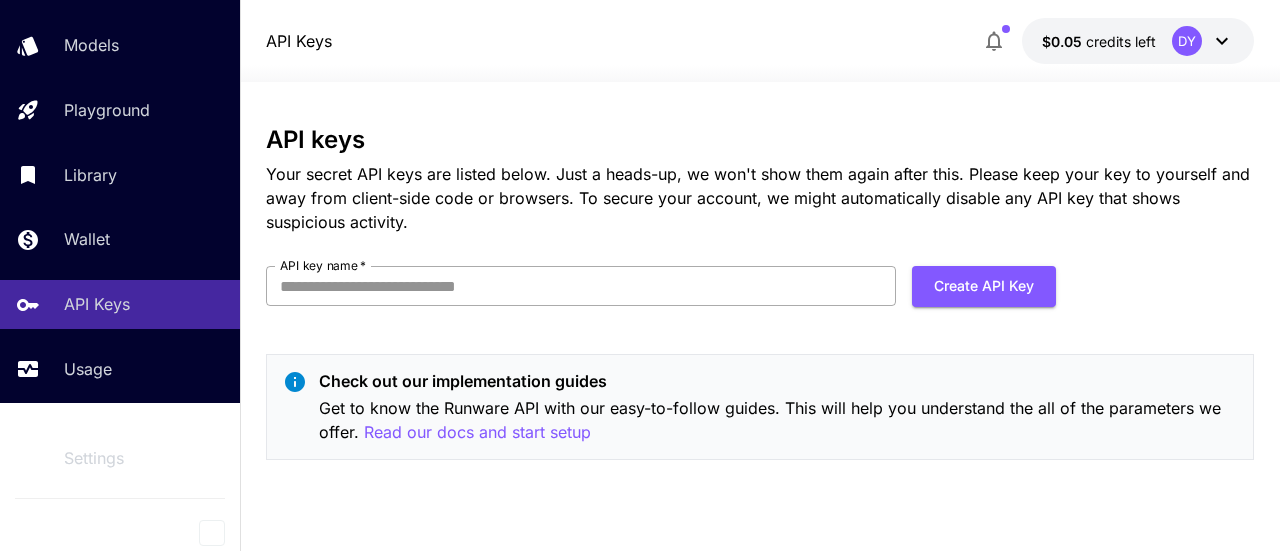 click on "API key name   *" at bounding box center (581, 286) 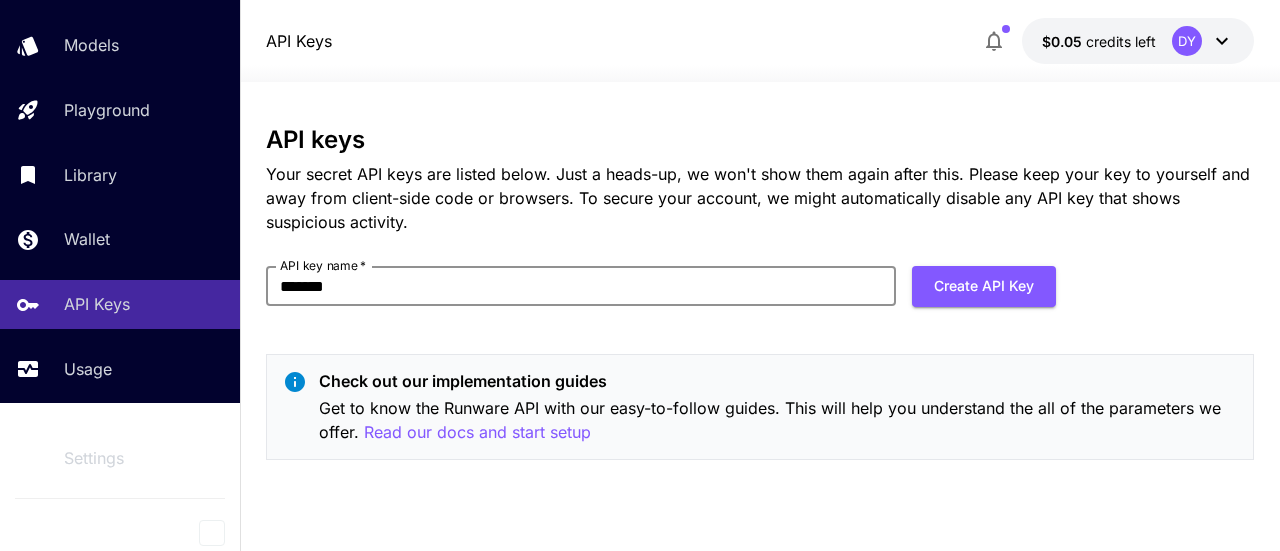 type on "*******" 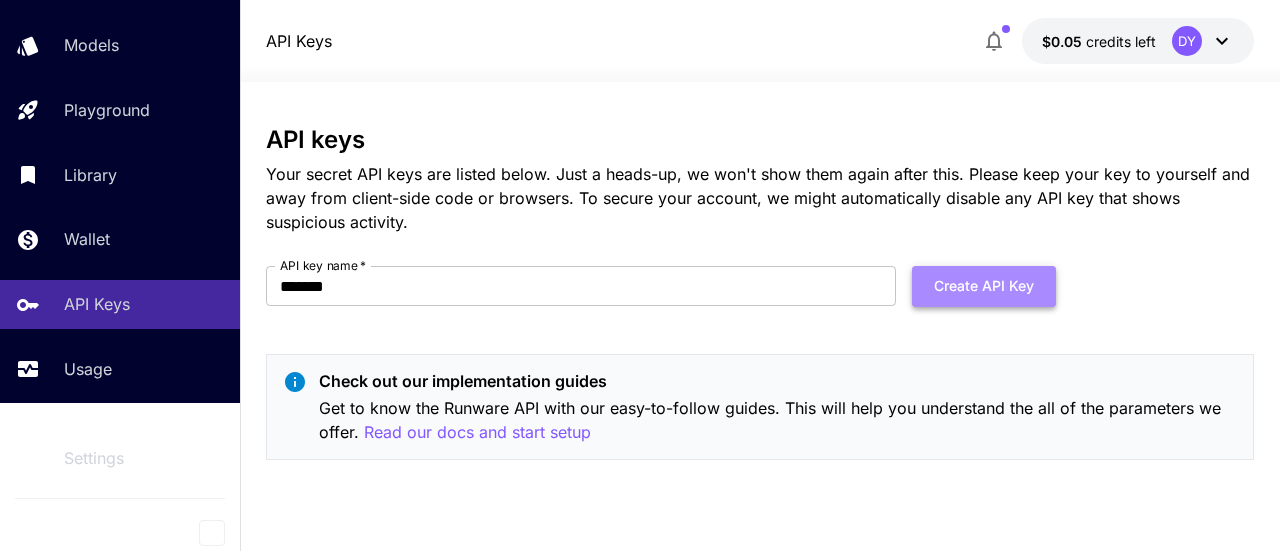 click on "Create API Key" at bounding box center (984, 286) 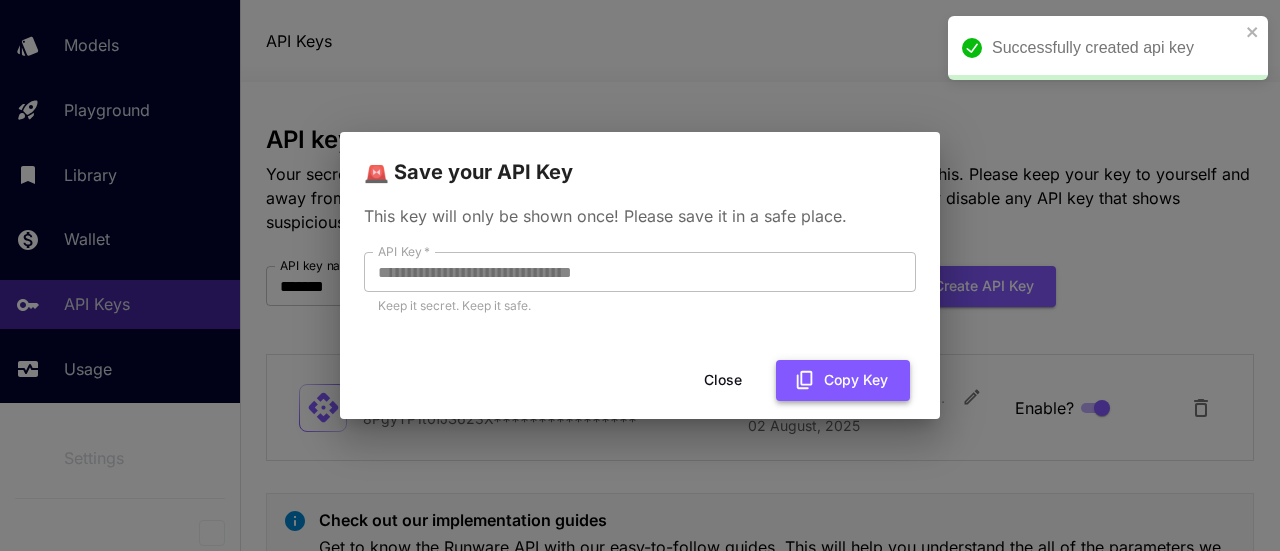 click on "Copy Key" at bounding box center (843, 380) 